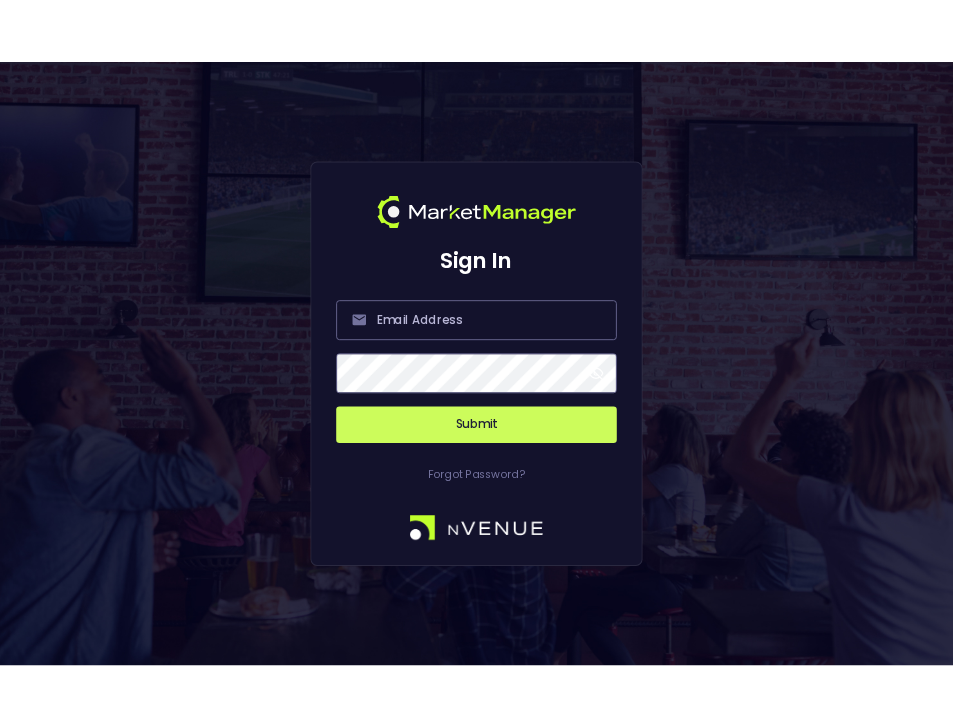 scroll, scrollTop: 0, scrollLeft: 0, axis: both 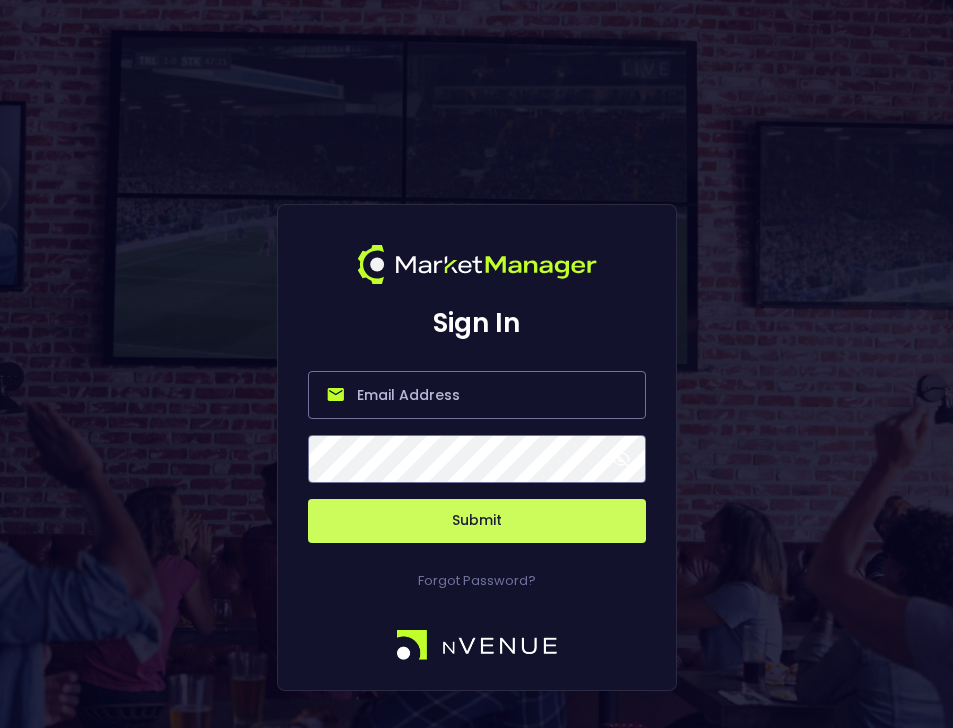 click at bounding box center (477, 395) 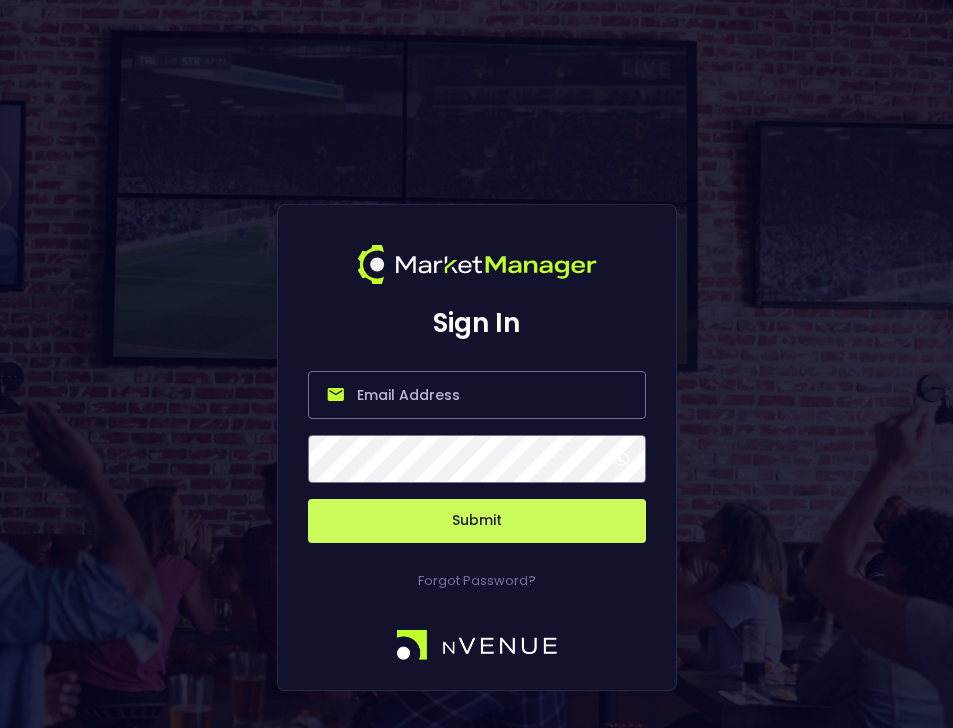 type on "[PERSON_NAME][EMAIL_ADDRESS][DOMAIN_NAME]" 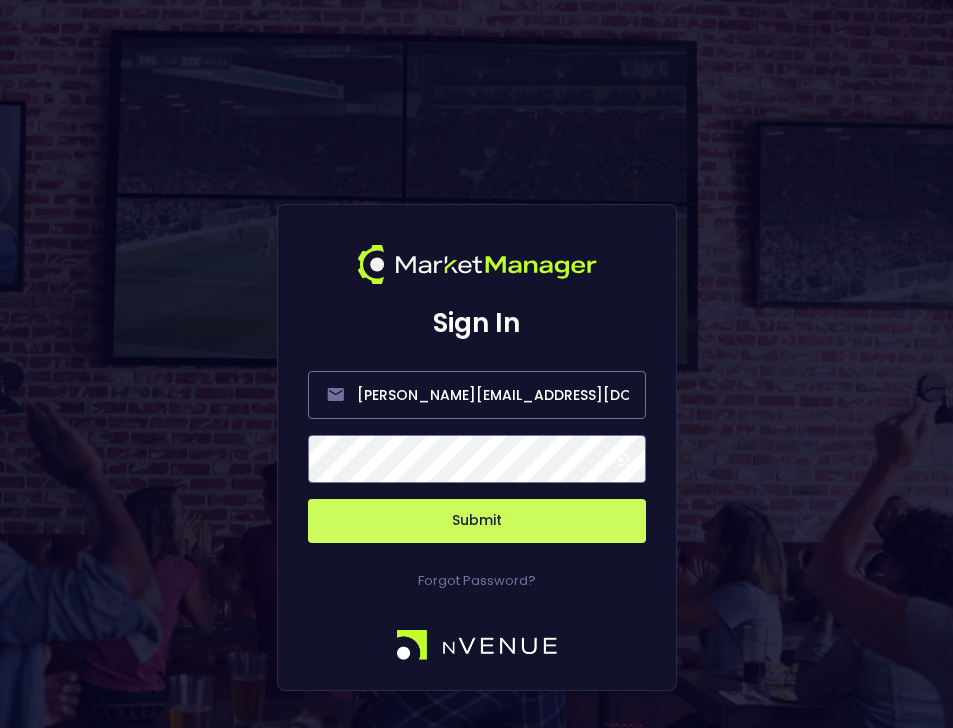 click on "Submit" at bounding box center [477, 521] 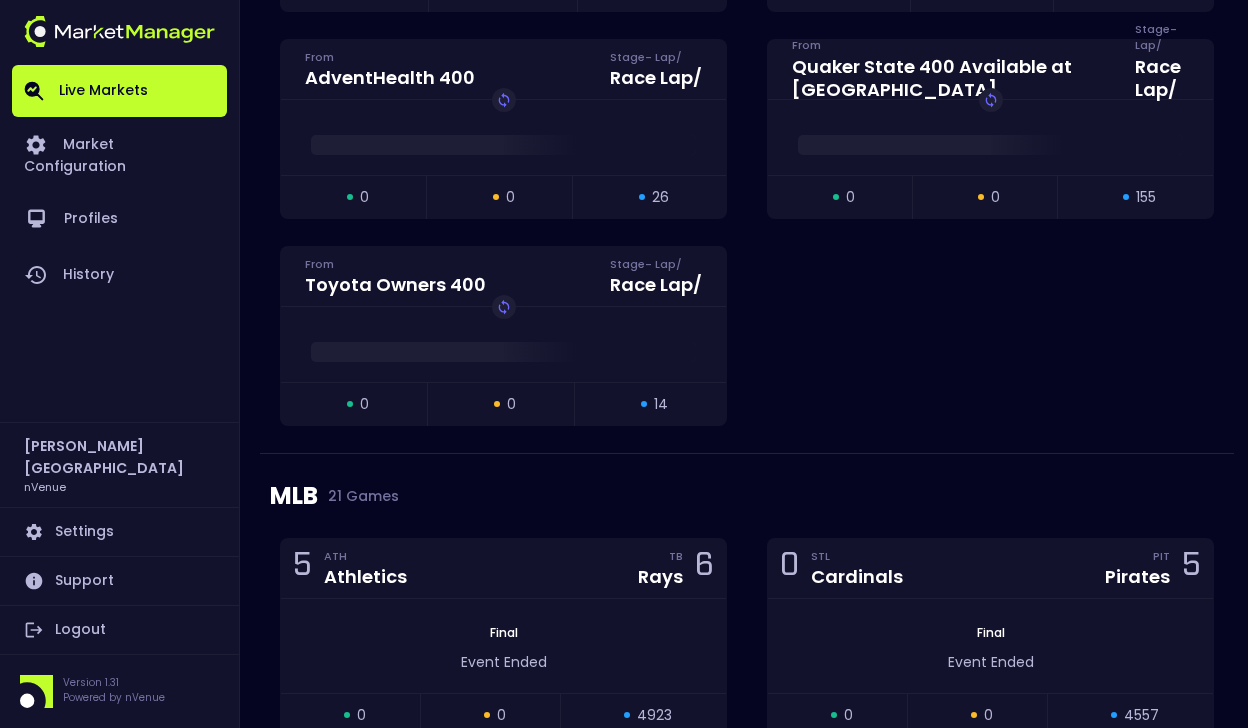 scroll, scrollTop: 3164, scrollLeft: 0, axis: vertical 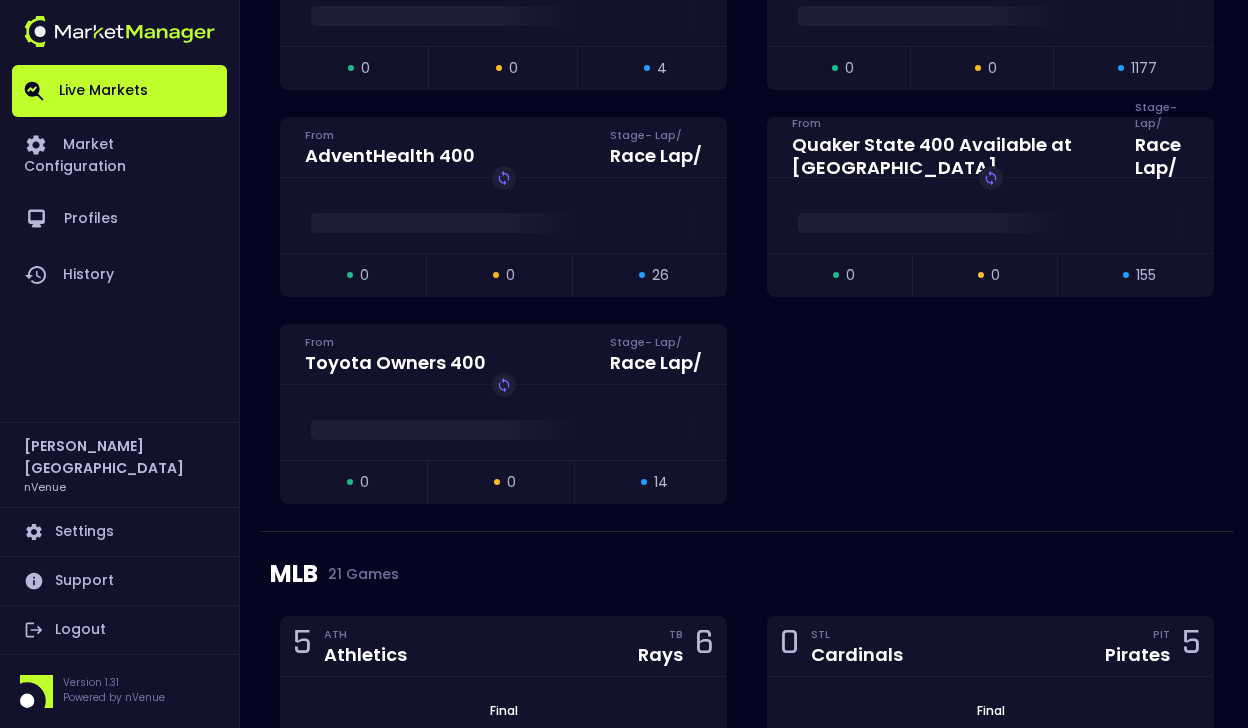 click on "Settings" at bounding box center [119, 532] 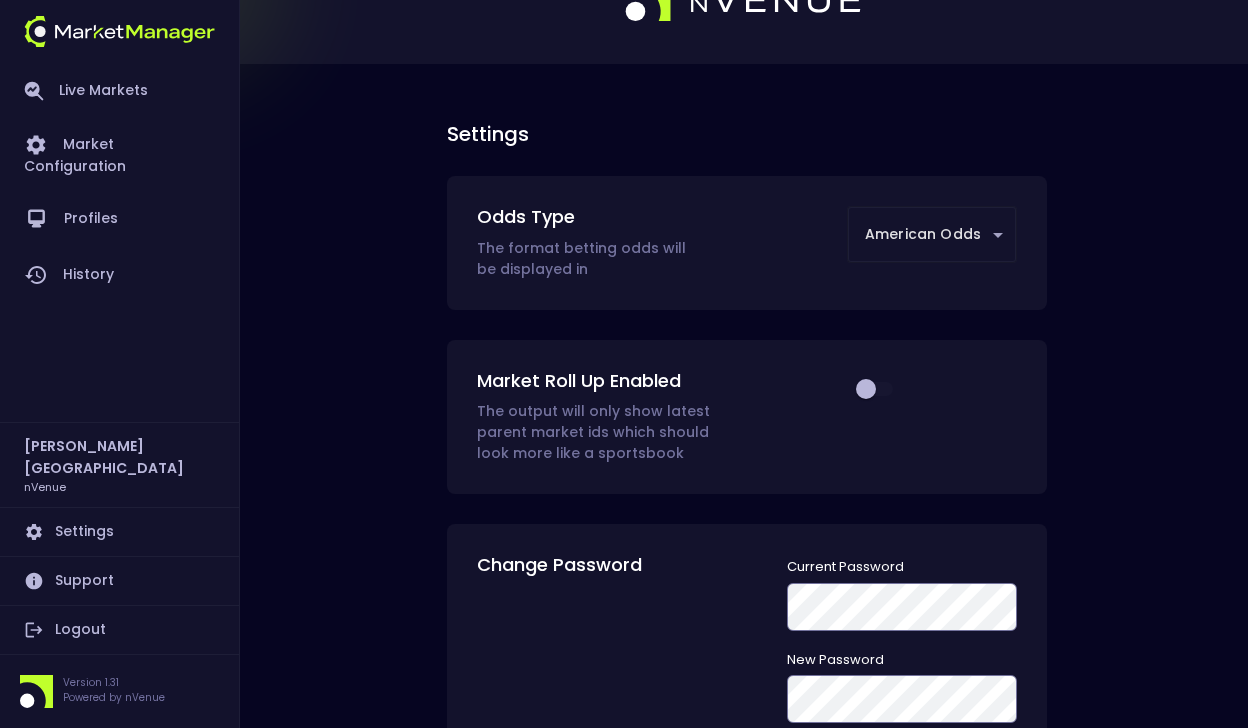 scroll, scrollTop: 0, scrollLeft: 0, axis: both 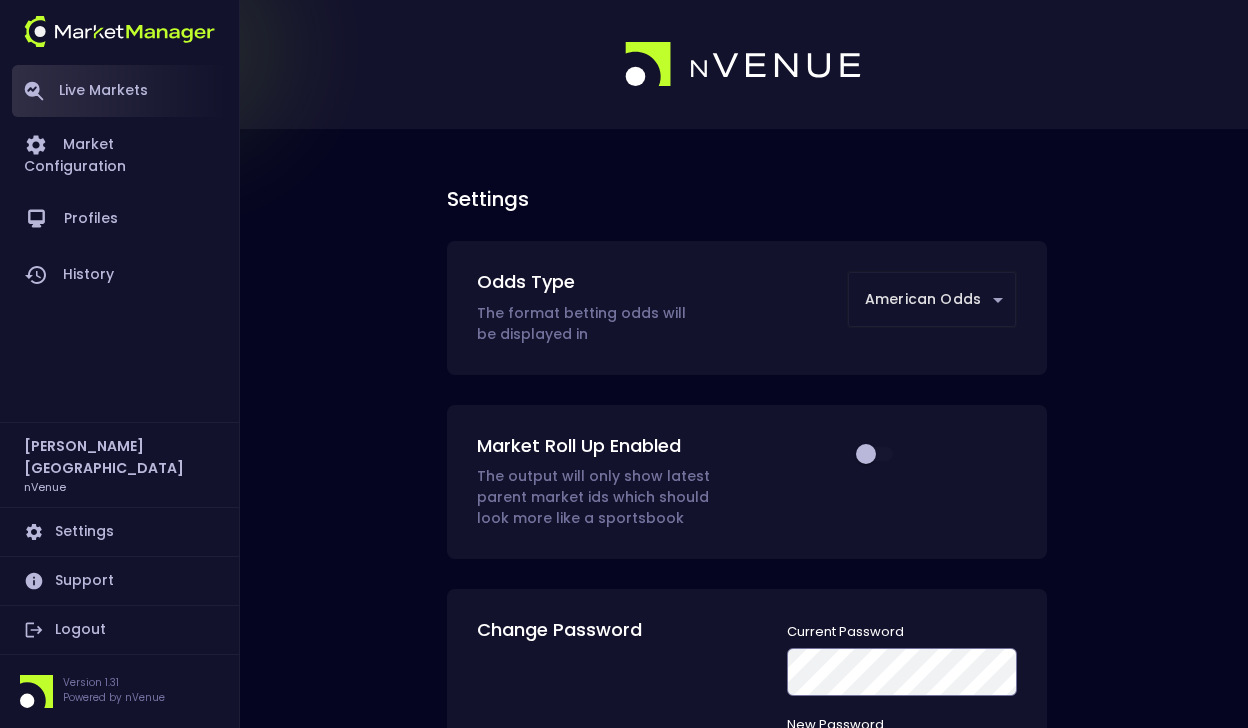 click on "Live Markets" at bounding box center [119, 91] 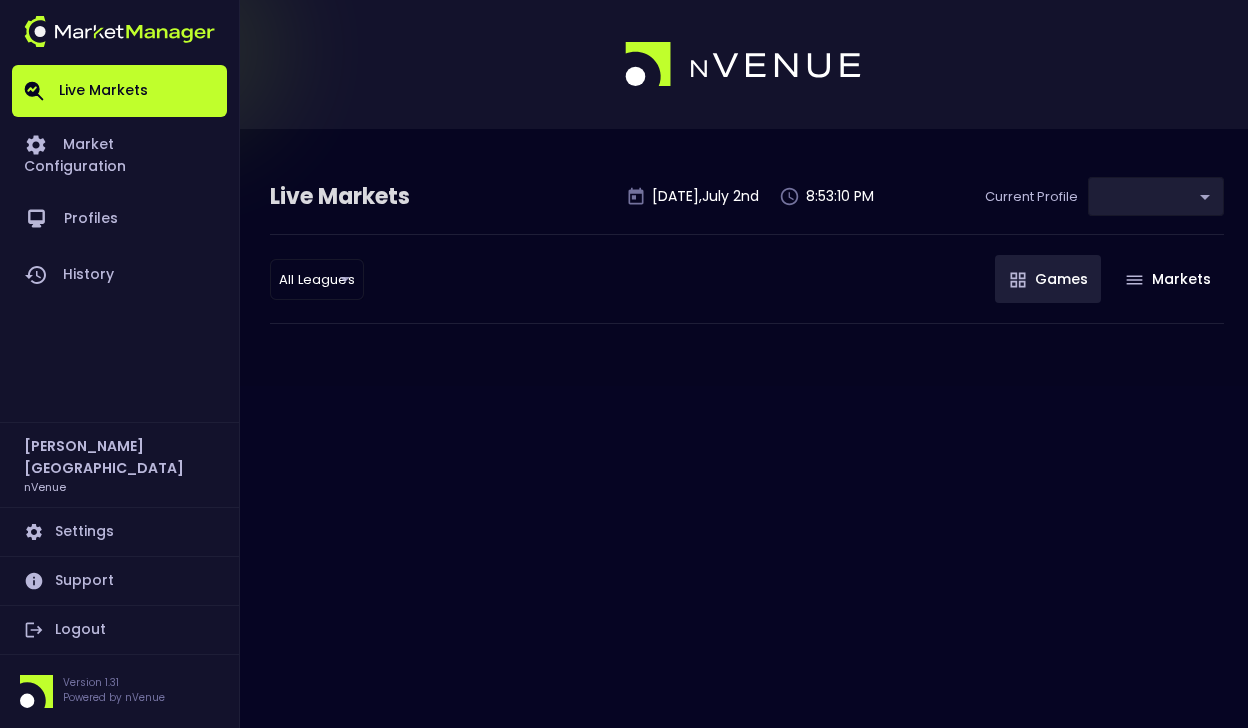 type on "d66ee90f-df8e-430e-a05c-aaf70ad95ad9" 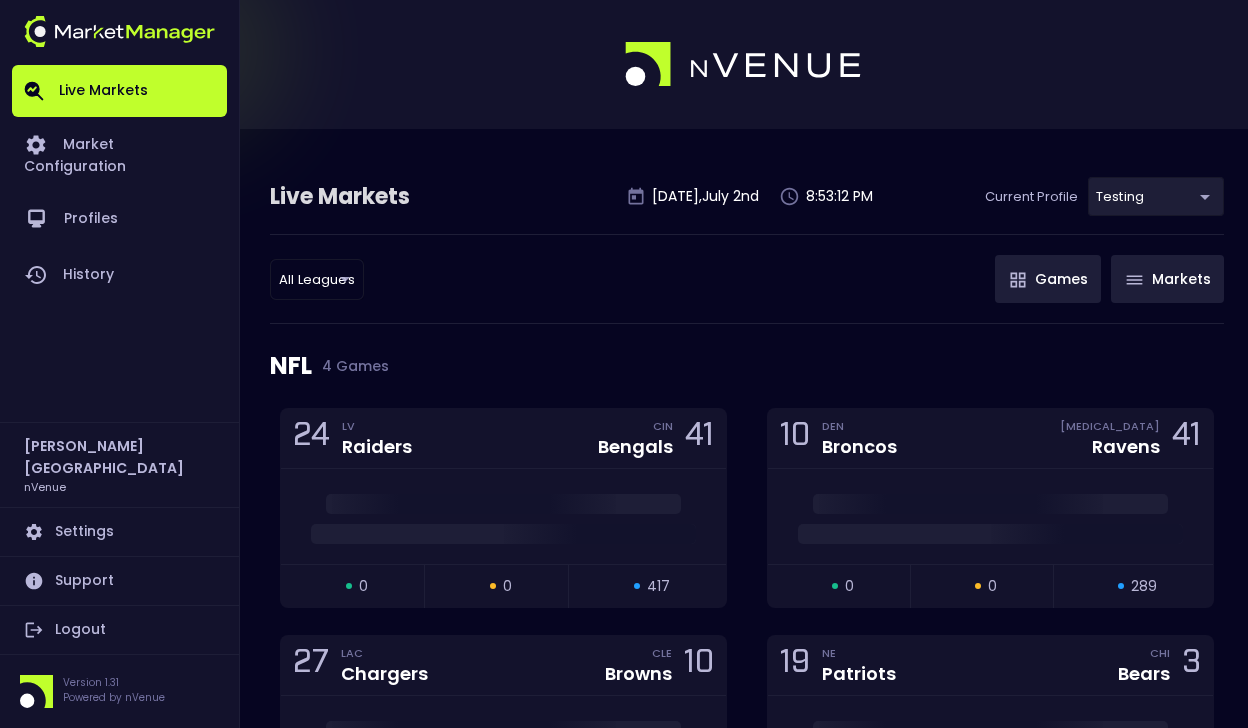 click on "Markets" at bounding box center (1167, 279) 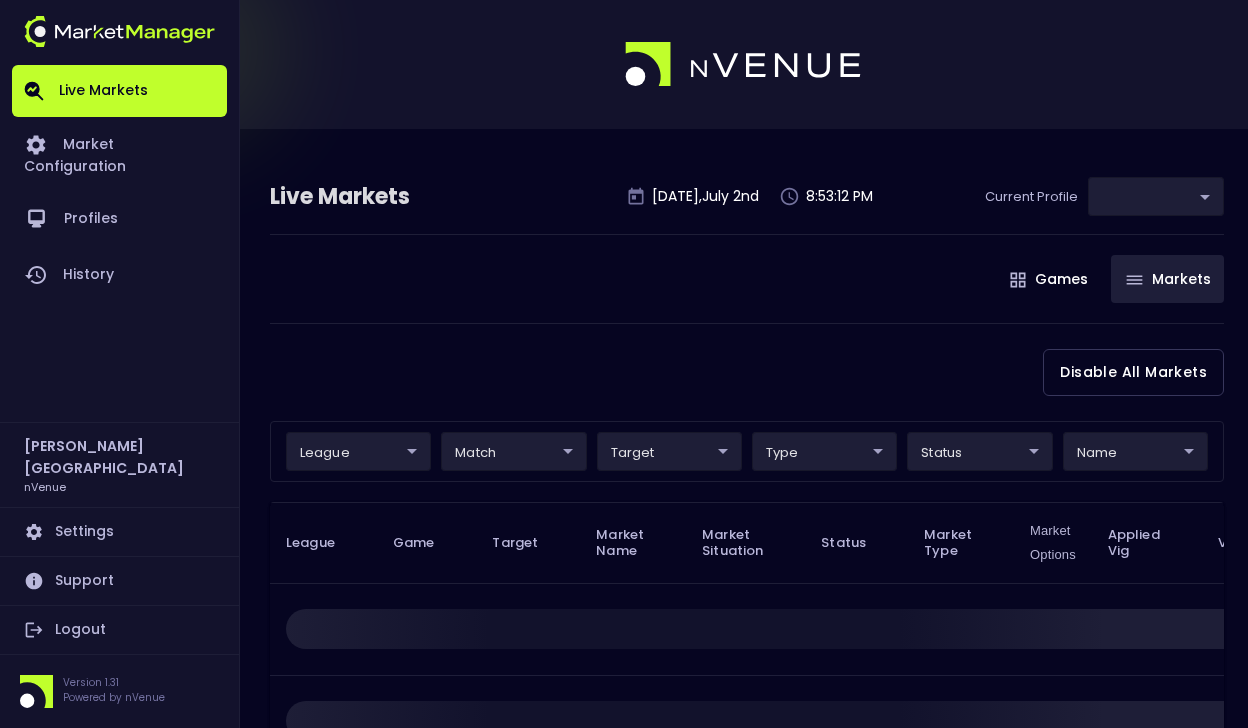 type on "d66ee90f-df8e-430e-a05c-aaf70ad95ad9" 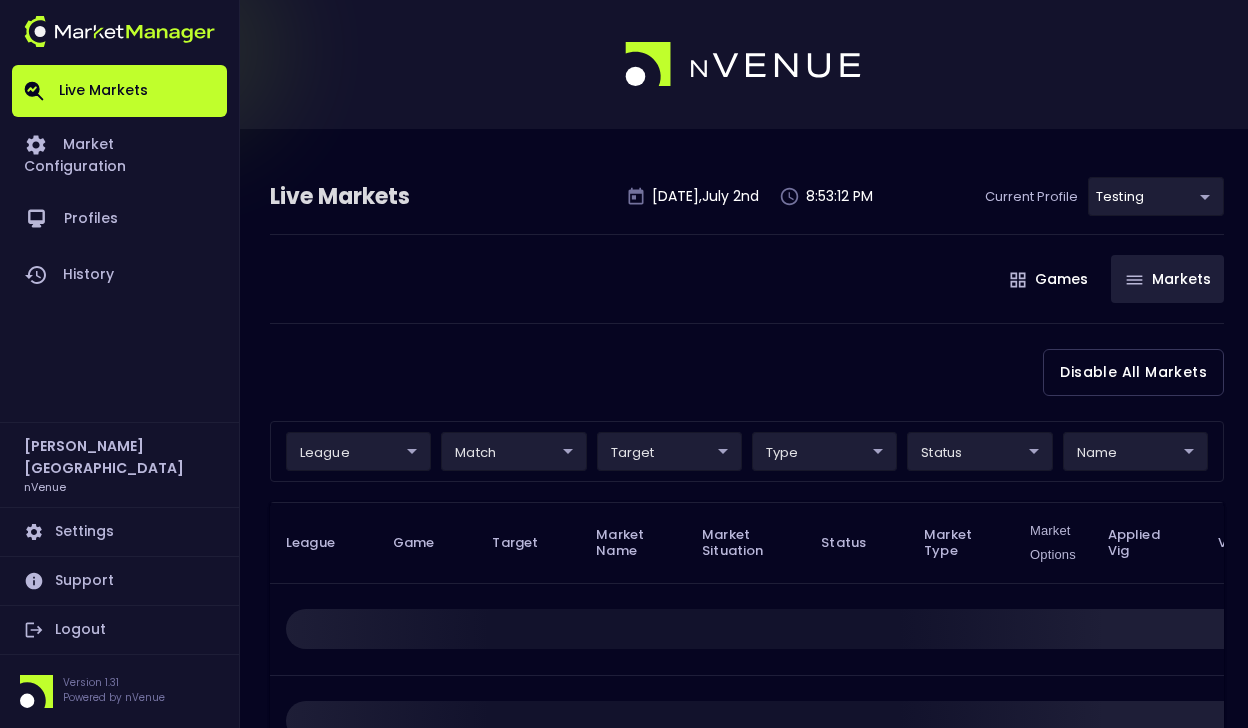 click on "Markets" at bounding box center [1167, 279] 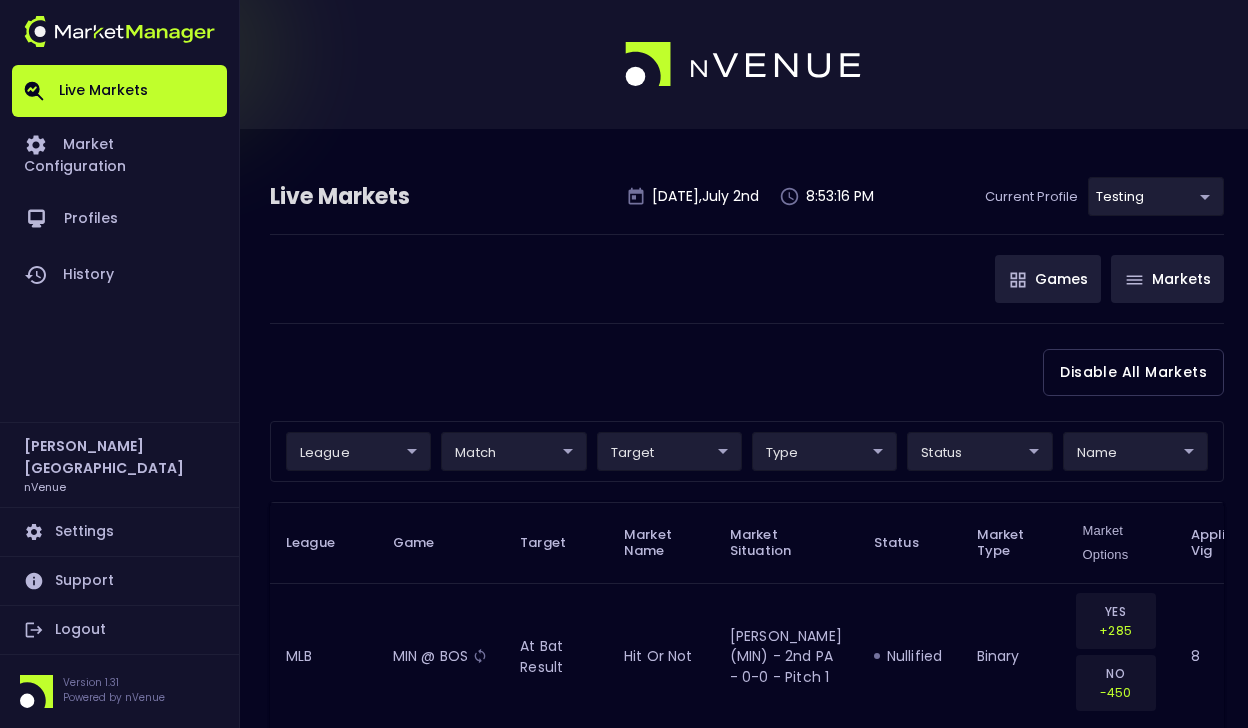 click on "Games" at bounding box center (1048, 279) 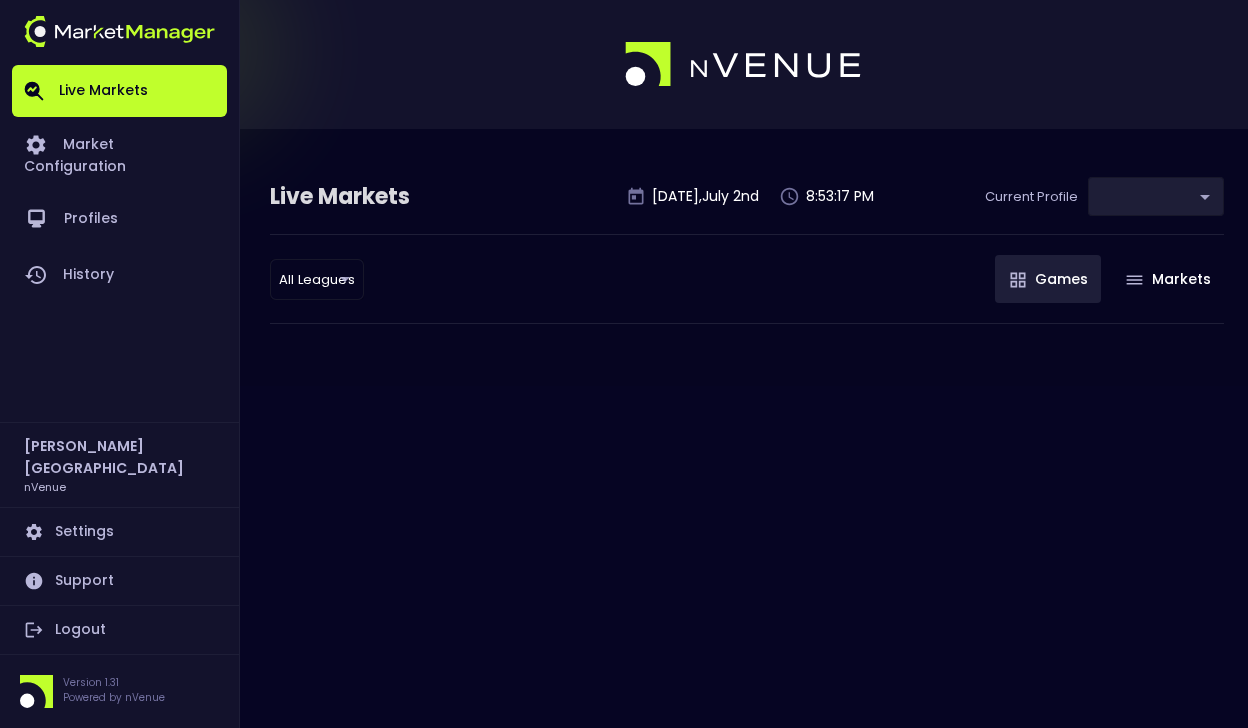 type on "d66ee90f-df8e-430e-a05c-aaf70ad95ad9" 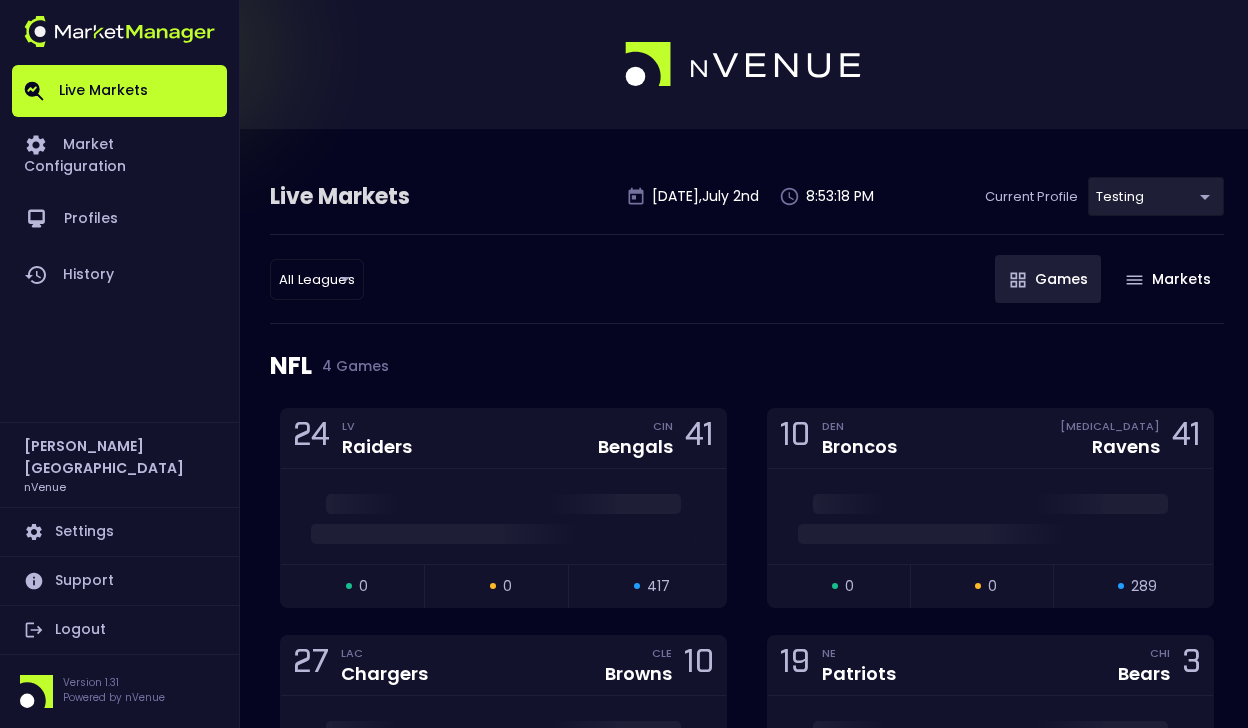 click on "Live Markets Market Configuration Profiles History Derek   Paris nVenue Settings Support Logout   Version 1.31  Powered by nVenue Live Markets Wednesday ,  July   2 nd 8:53:18 PM Current Profile testing d66ee90f-df8e-430e-a05c-aaf70ad95ad9 Select All Leagues all leagues ​  Games  Markets NFL   4   Games 24 LV Raiders CIN Bengals 41 open 0 suspended 0 closed 417 10 DEN Broncos BAL Ravens 41 open 0 suspended 0 closed 289 27 LAC Chargers CLE Browns 10 open 0 suspended 0 closed 507 19 NE Patriots CHI Bears 3 open 0 suspended 0 closed 399 NBA   8   Games 120 ATL Hawks WAS Wizards 133 Replay Game Final Event Ended open 0 suspended 0 closed 145 116 MEM Grizzlies DAL Mavericks 121 Replay Game Final Event Ended open 0 suspended 0 closed 181 143 DAL Mavericks GSW Warriors 133 Replay Game Final Event Ended open 0 suspended 0 closed 170 123 MEM Grizzlies LAL Lakers 128 Replay Game Final Event Ended open 0 suspended 0 closed 183 89 NOP Pelicans GSW Warriors 104 Replay Game Final Event Ended open 0 suspended 0 closed 164" at bounding box center (624, 3316) 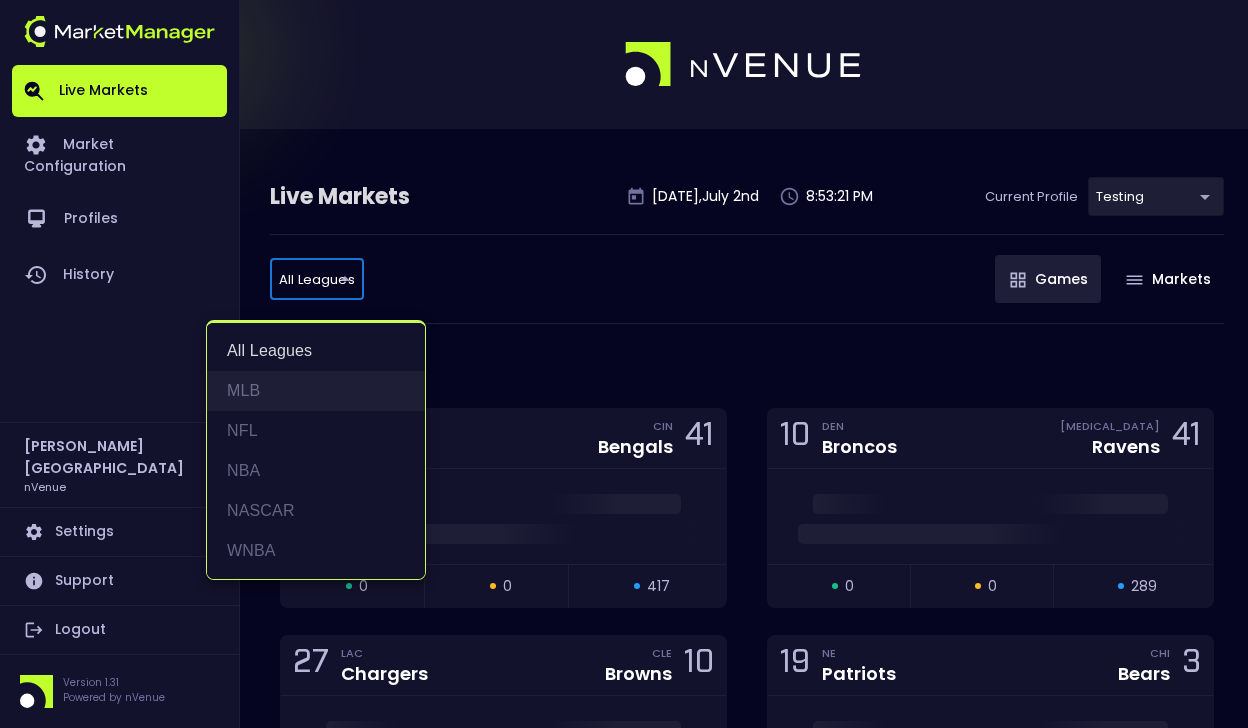 click on "MLB" at bounding box center [316, 391] 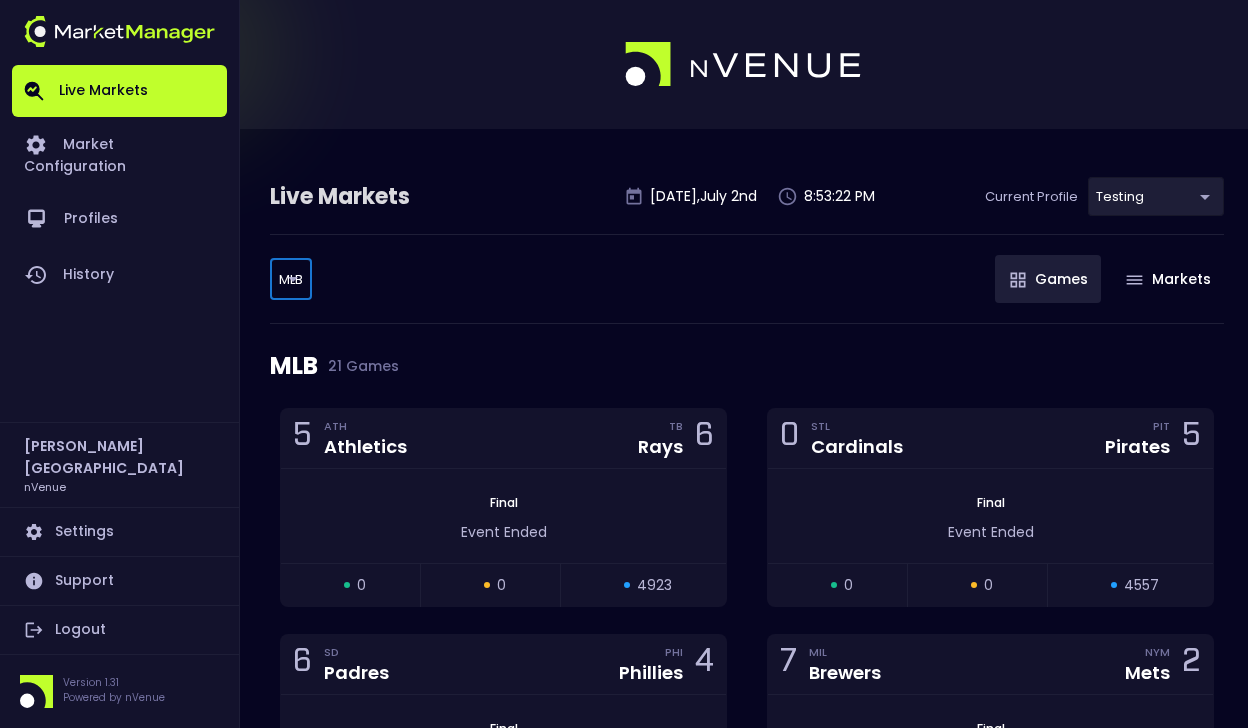 click on "MLB MLB ​  Games  Markets" at bounding box center (747, 279) 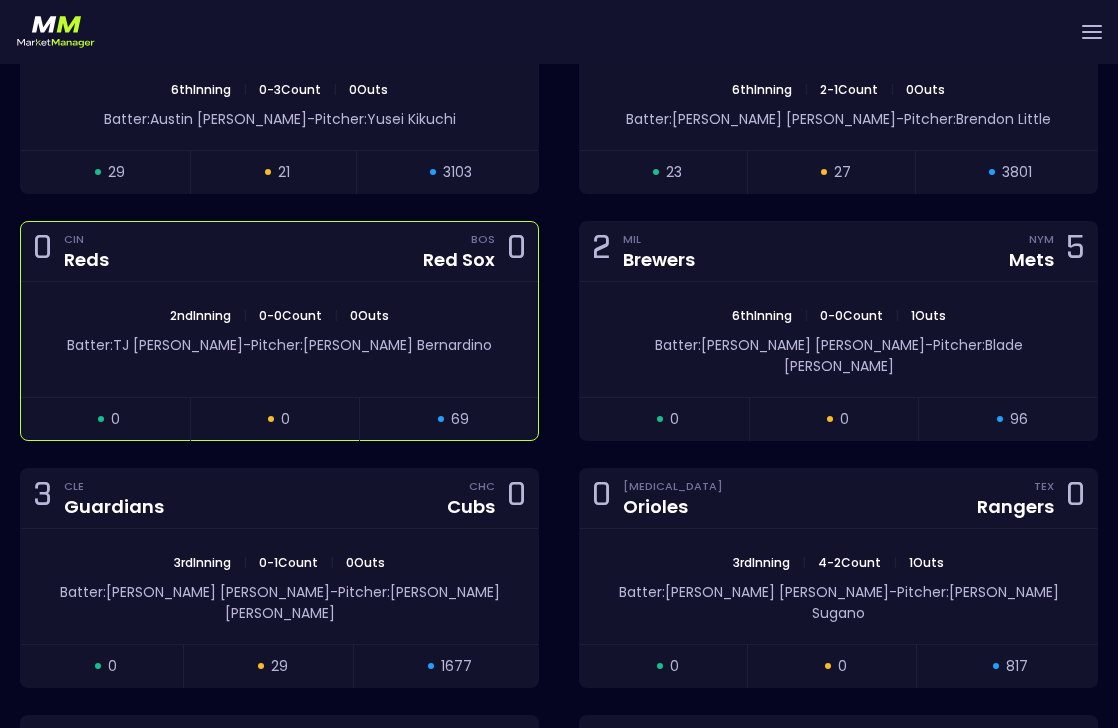 scroll, scrollTop: 1409, scrollLeft: 0, axis: vertical 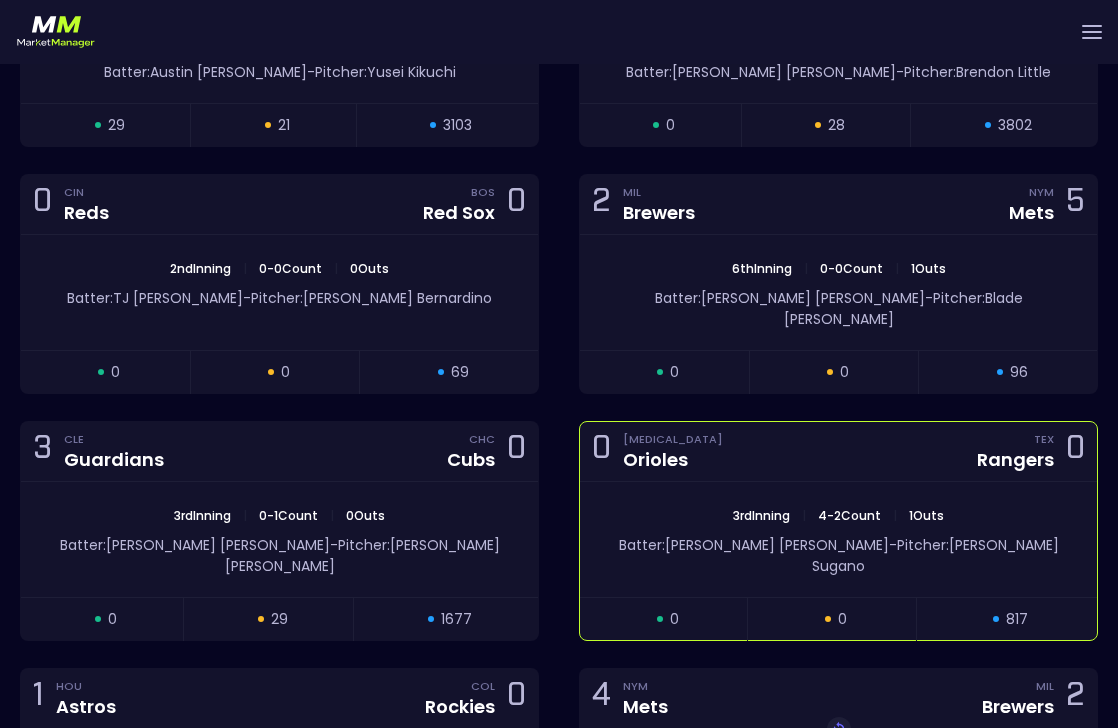 click on "3rd  Inning | 4 - 2  Count | 1  Outs" at bounding box center (838, 516) 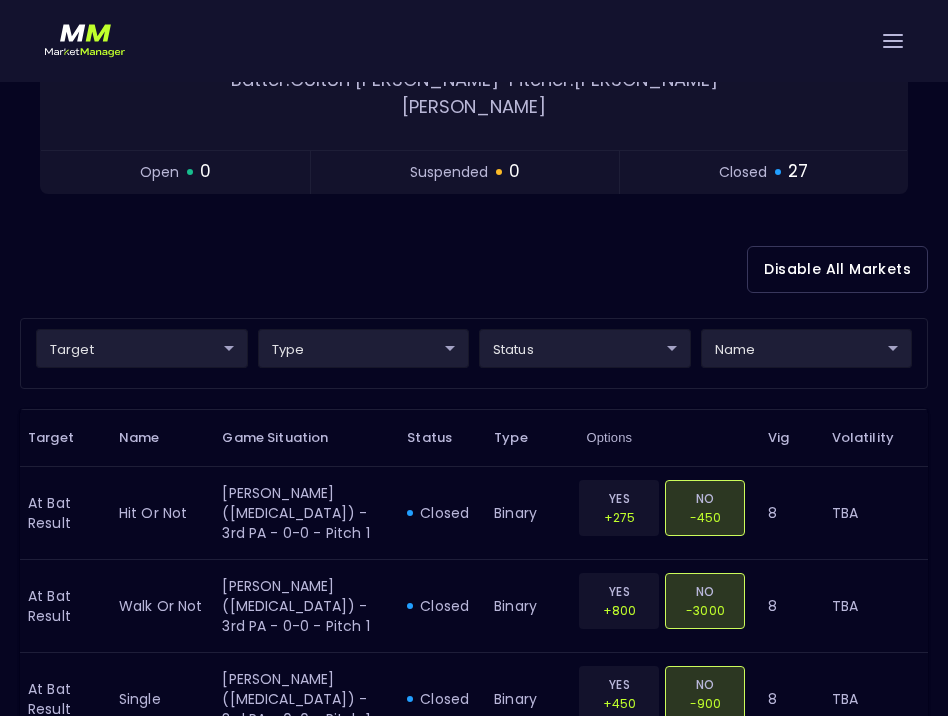 scroll, scrollTop: 360, scrollLeft: 0, axis: vertical 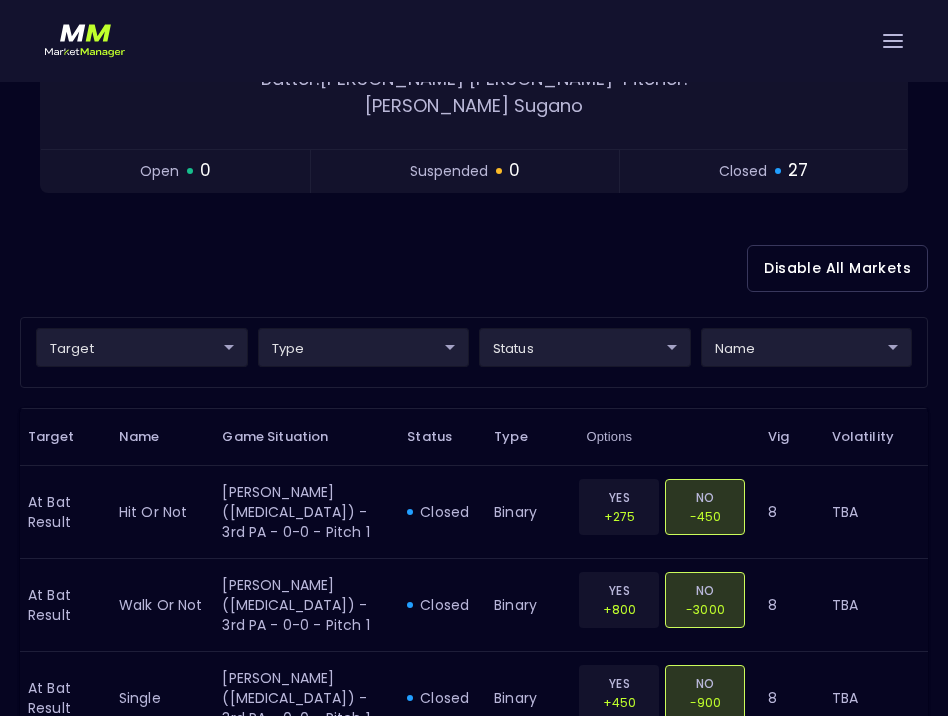 click on "Live Markets Market Configuration Profiles History Derek   Paris nVenue Settings Support Logout   Version 1.31  Powered by nVenue < All Games Wednesday ,  July   2 nd 9:00:26 PM Current Profile testing d66ee90f-df8e-430e-a05c-aaf70ad95ad9 Select Target Market Status Type Vig Volatility Options Close 0 BAL Orioles TEX Rangers 0 3rd  Inning | 4 - 2  Count | 1  Outs Batter:  Ezequiel   Duran  -   Pitcher:  Tomoyuki   Sugano open 0 suspended 0 closed 27 Disable All Markets target ​ ​ type ​ ​ status ​ ​ name ​ ​ Target Name Game Situation Status Type Options Vig Volatility At Bat Result hit or not Ramón Laureano (BAL) - 3rd PA - 0-0 - Pitch 1  closed binary YES +275 NO -450 8 TBA At Bat Result walk or not Ramón Laureano (BAL) - 3rd PA - 0-0 - Pitch 1  closed binary YES +800 NO -3000 8 TBA At Bat Result single Ramón Laureano (BAL) - 3rd PA - 0-0 - Pitch 1  closed binary YES +450 NO -900 8 TBA At Bat Result double Ramón Laureano (BAL) - 3rd PA - 0-0 - Pitch 1  closed binary YES +1100 4 TBA YES 4" at bounding box center [474, 1656] 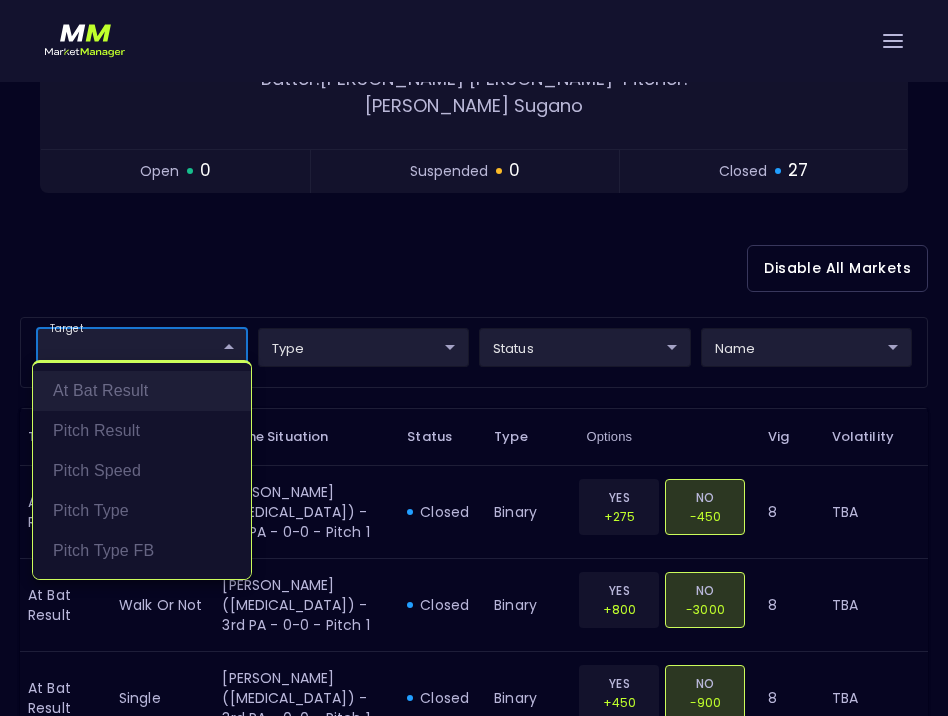 click on "At Bat Result" at bounding box center (142, 391) 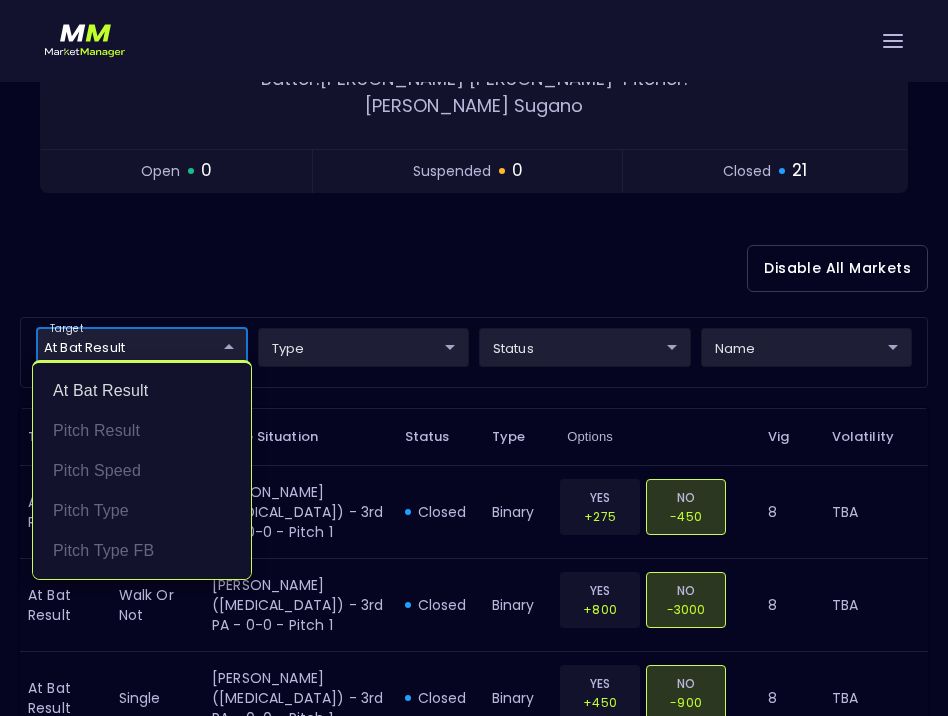 click at bounding box center [474, 358] 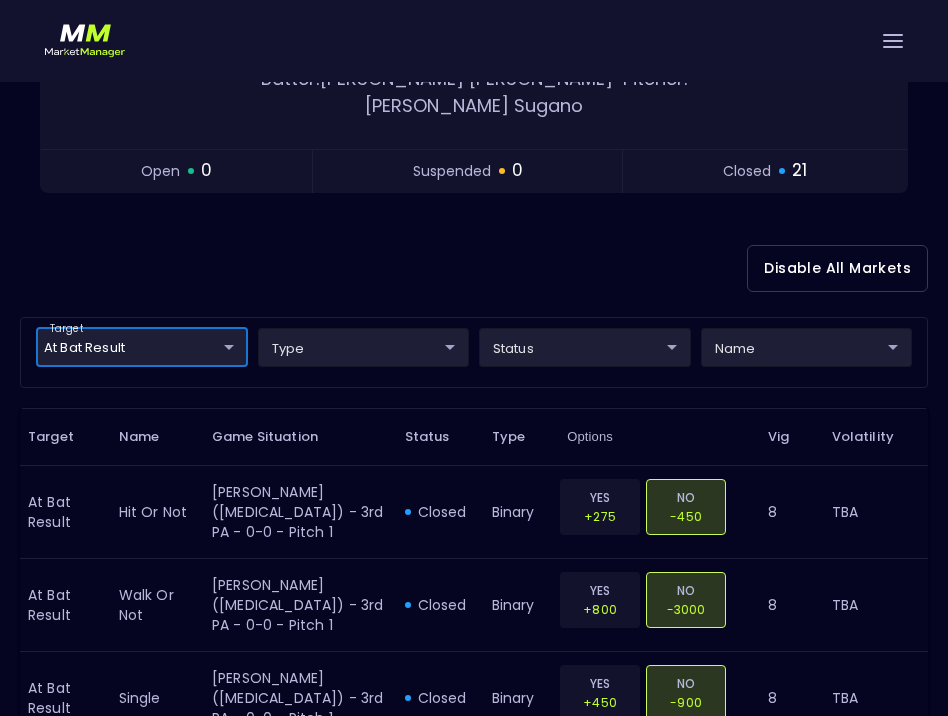 click on "Live Markets Market Configuration Profiles History Derek   Paris nVenue Settings Support Logout   Version 1.31  Powered by nVenue < All Games Wednesday ,  July   2 nd 9:00:29 PM Current Profile testing d66ee90f-df8e-430e-a05c-aaf70ad95ad9 Select Target Market Status Type Vig Volatility Options Close 0 BAL Orioles TEX Rangers 0 3rd  Inning | 4 - 2  Count | 1  Outs Batter:  Ezequiel   Duran  -   Pitcher:  Tomoyuki   Sugano open 0 suspended 0 closed 21 Disable All Markets target At Bat Result At Bat Result ​ type ​ ​ status ​ ​ name ​ ​ Target Name Game Situation Status Type Options Vig Volatility At Bat Result hit or not Ramón Laureano (BAL) - 3rd PA - 0-0 - Pitch 1  closed binary YES +275 NO -450 8 TBA At Bat Result walk or not Ramón Laureano (BAL) - 3rd PA - 0-0 - Pitch 1  closed binary YES +800 NO -3000 8 TBA At Bat Result single Ramón Laureano (BAL) - 3rd PA - 0-0 - Pitch 1  closed binary YES +450 NO -900 8 TBA At Bat Result double Ramón Laureano (BAL) - 3rd PA - 0-0 - Pitch 1  closed YES" at bounding box center (474, 1470) 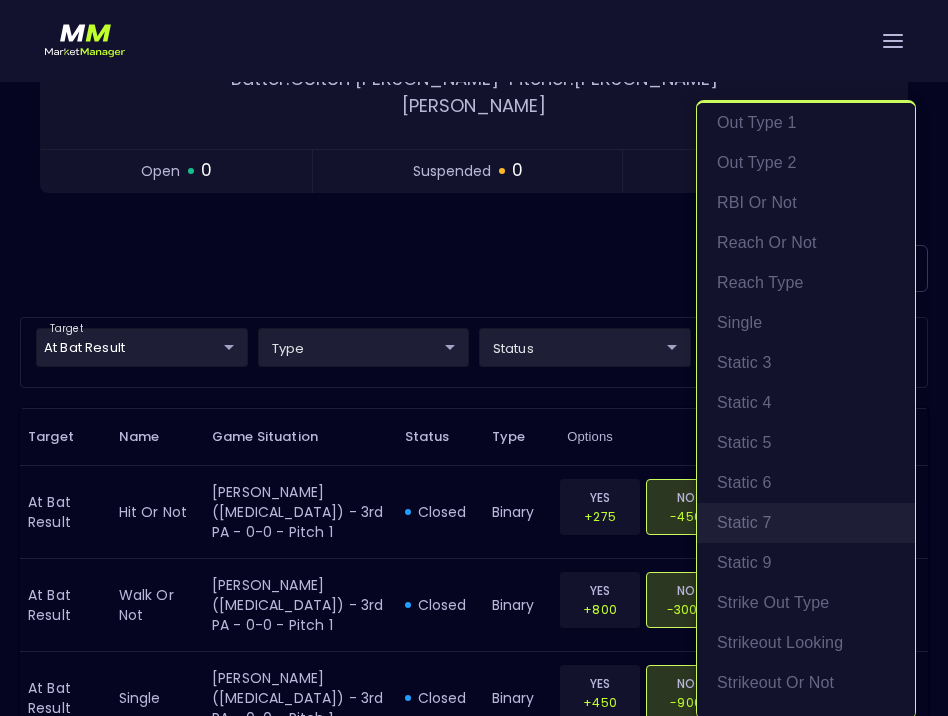 click on "Static 7" at bounding box center (806, 523) 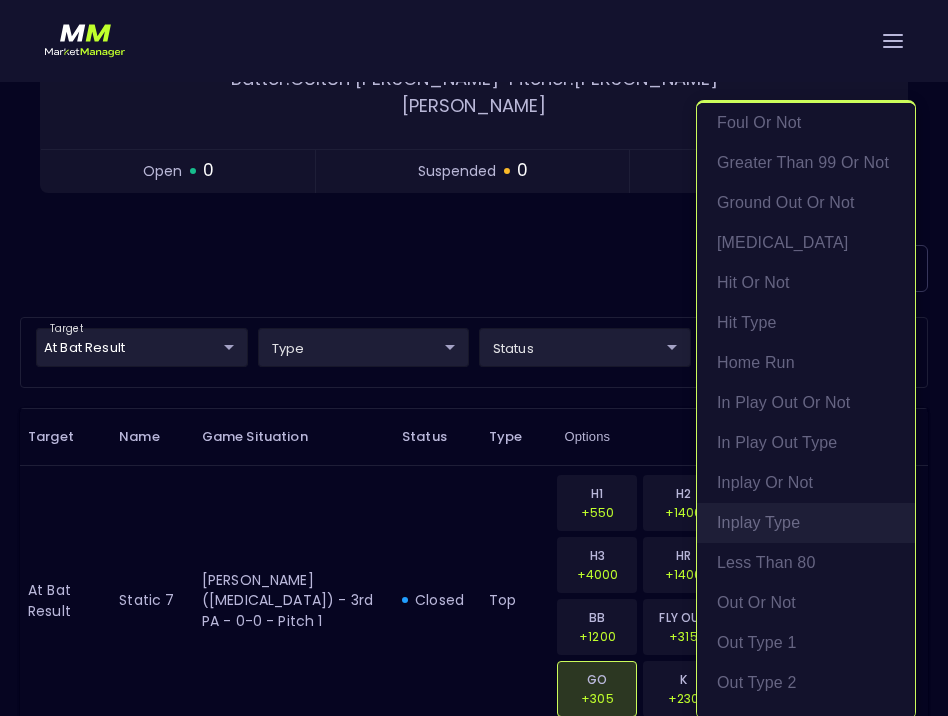 scroll, scrollTop: 1600, scrollLeft: 0, axis: vertical 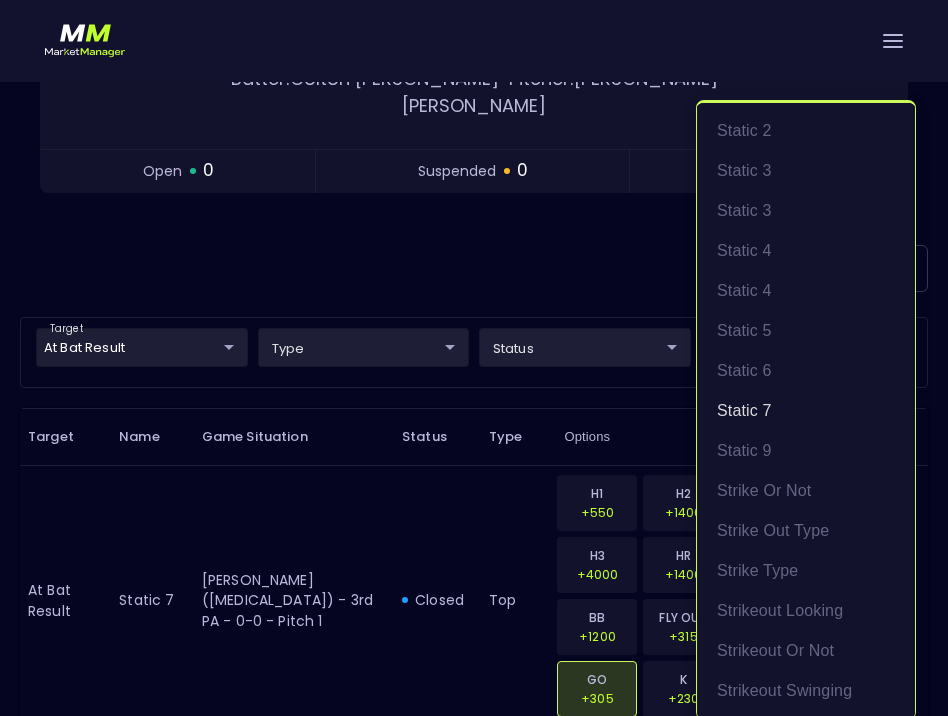 click at bounding box center (474, 358) 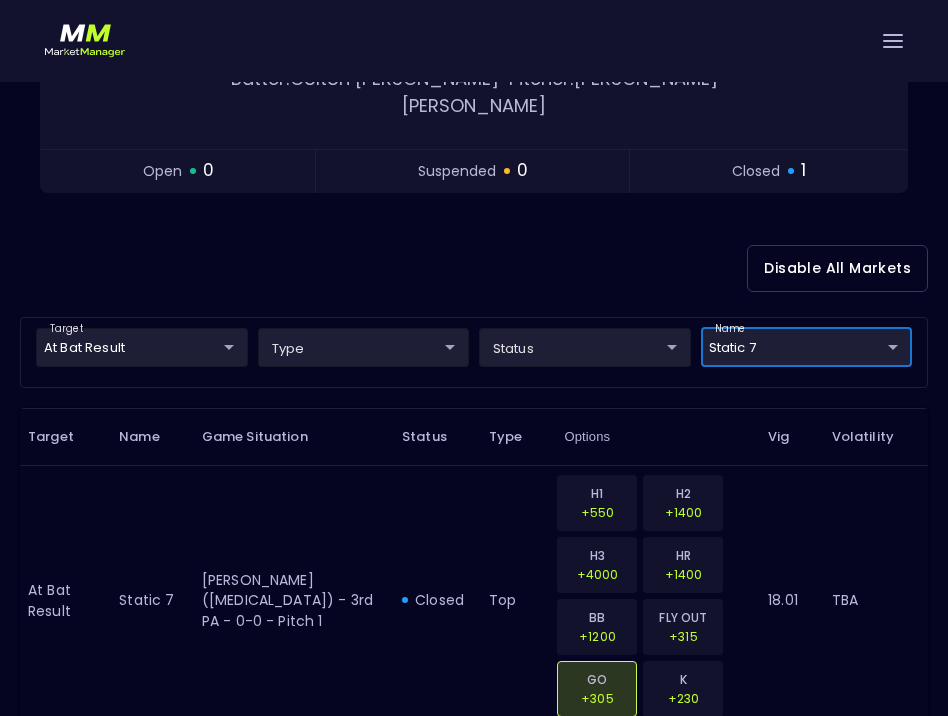 scroll, scrollTop: 0, scrollLeft: 0, axis: both 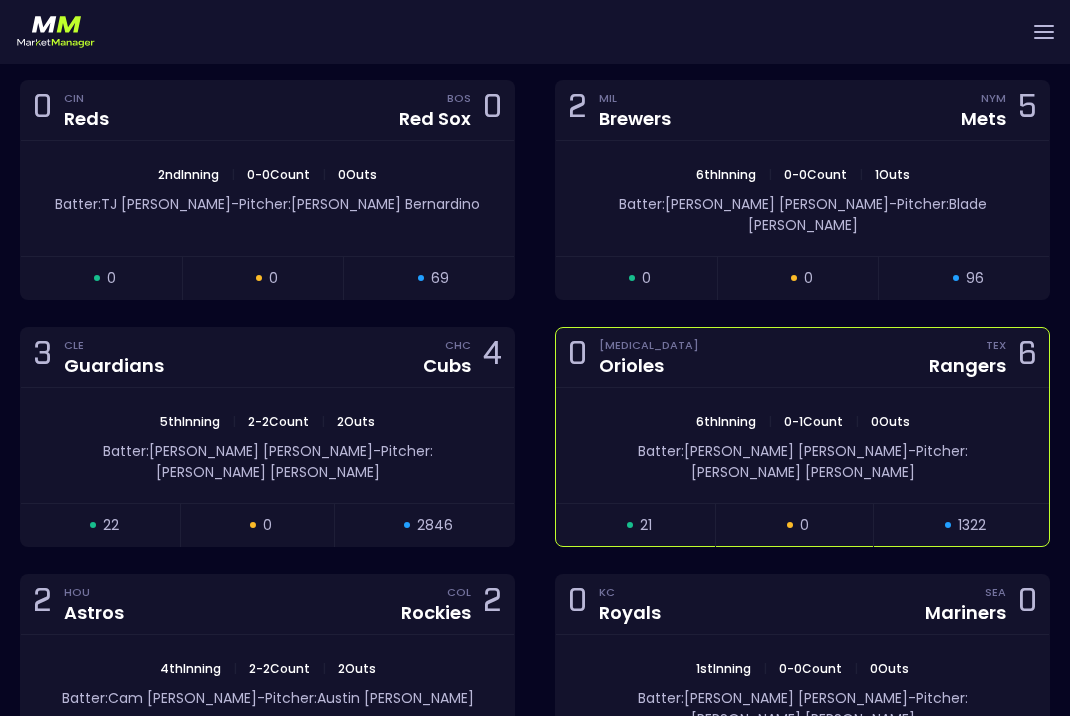 click on "6th  Inning | 0 - 1  Count | 0  Outs Batter:  [PERSON_NAME]:  [PERSON_NAME]" at bounding box center (802, 445) 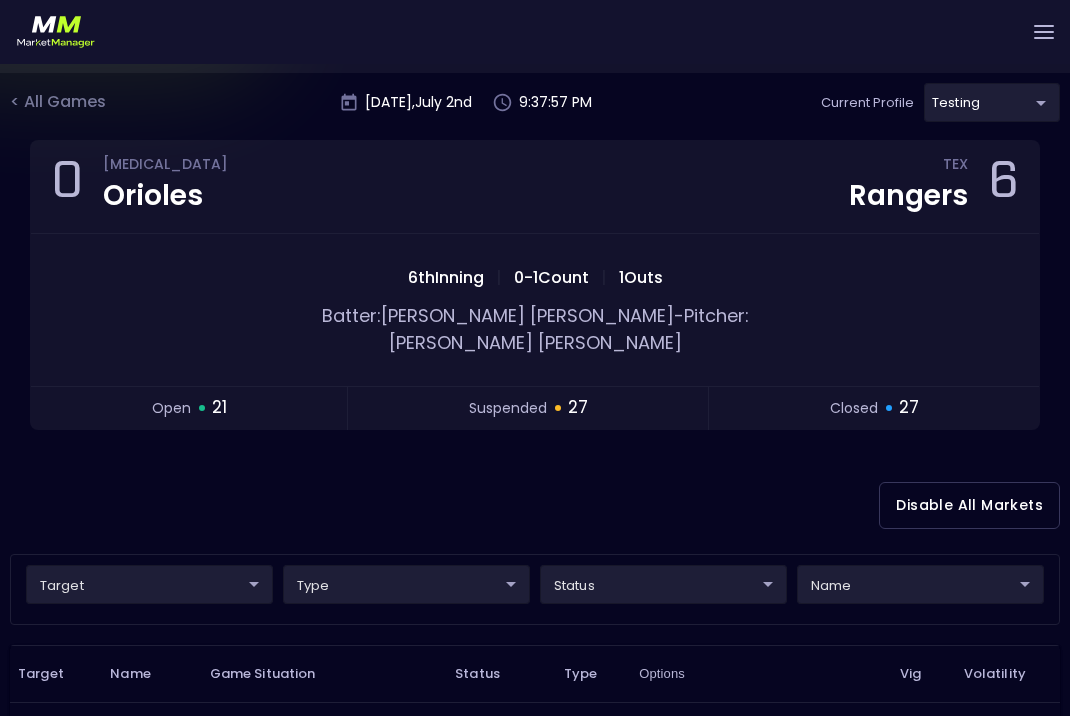 scroll, scrollTop: 165, scrollLeft: 0, axis: vertical 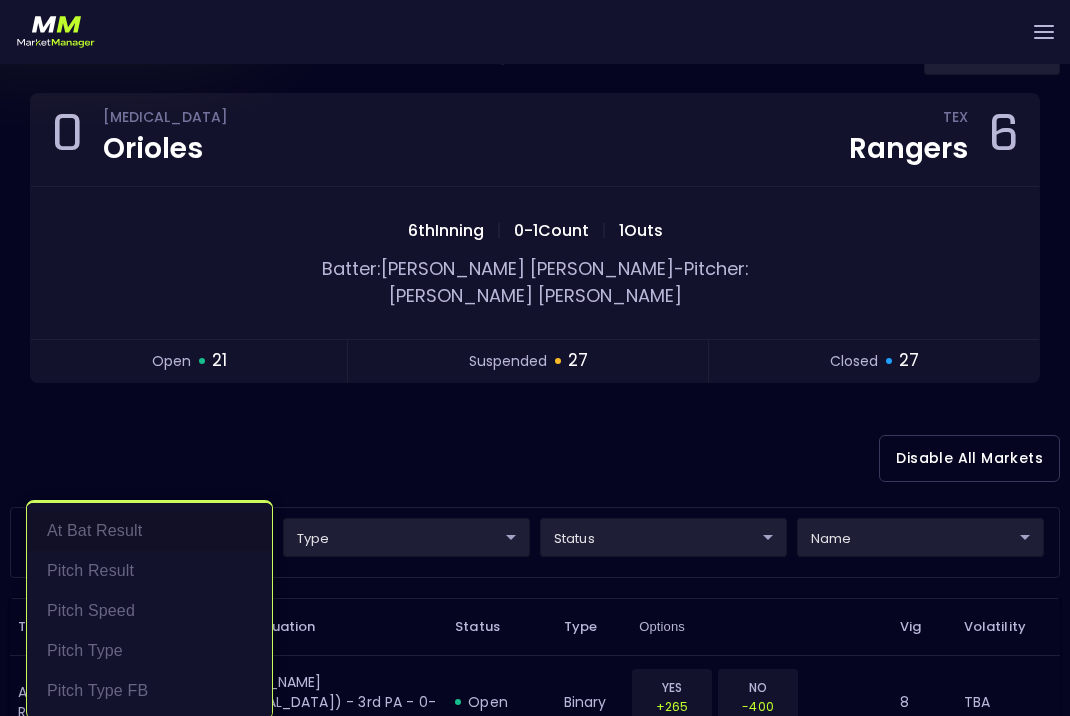 click on "Live Markets Market Configuration Profiles History [PERSON_NAME] nVenue Settings Support Logout   Version 1.31  Powered by nVenue < All Games [DATE] 9:37:58 PM Current Profile testing d66ee90f-df8e-430e-a05c-aaf70ad95ad9 Select Target Market Status Type Vig Volatility Options Close 0 [MEDICAL_DATA] Orioles TEX Rangers 6 6th  Inning | 0 - 1  Count | 1  Outs Batter:  [PERSON_NAME]:  [PERSON_NAME] open 21 suspended 27 closed 27 Disable All Markets target ​ ​ type ​ ​ status ​ ​ name ​ ​ Target Name Game Situation Status Type Options Vig Volatility At Bat Result hit or not [PERSON_NAME] ([MEDICAL_DATA]) - 3rd PA - 0-0 - Pitch 1  open binary YES +265 NO -400 8 TBA At Bat Result walk or not [PERSON_NAME] ([MEDICAL_DATA]) - 3rd PA - 0-0 - Pitch 1  open binary YES +650 NO -1700 8 TBA At Bat Result single [PERSON_NAME] ([MEDICAL_DATA]) - 3rd PA - 0-0 - Pitch 1  open binary YES +400 NO -700 8 TBA At Bat Result double [PERSON_NAME] ([MEDICAL_DATA]) - 3rd PA - 0-0 - Pitch 1  open binary YES +1100 4 TBA triple YES" at bounding box center (535, 1849) 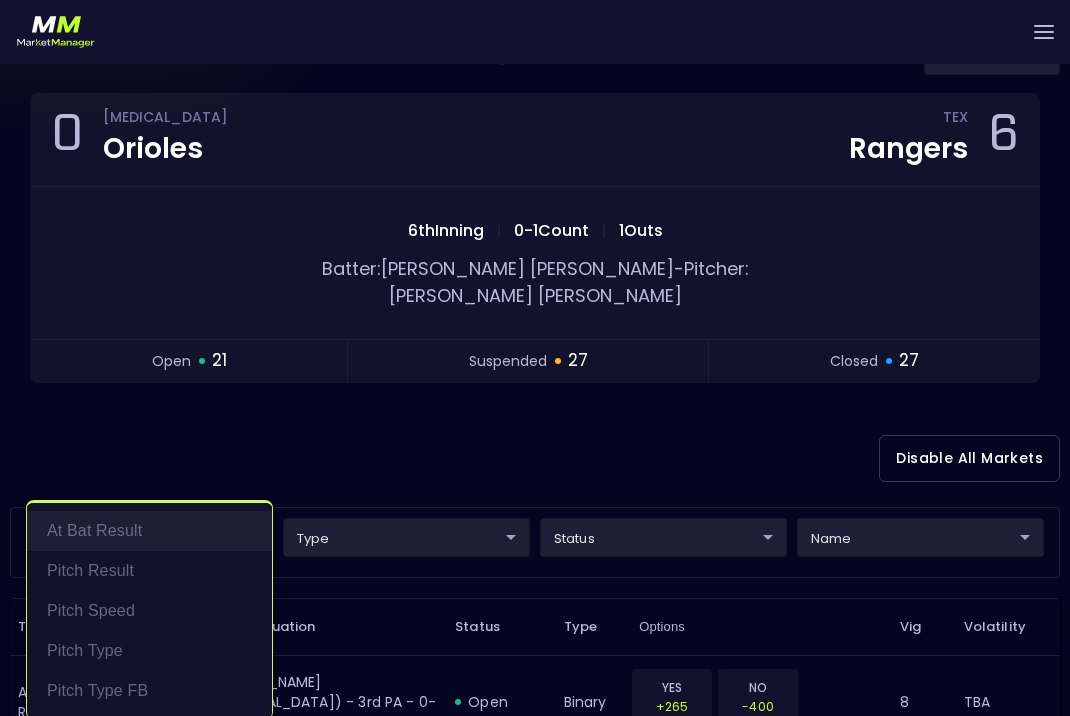 click on "At Bat Result" at bounding box center (149, 531) 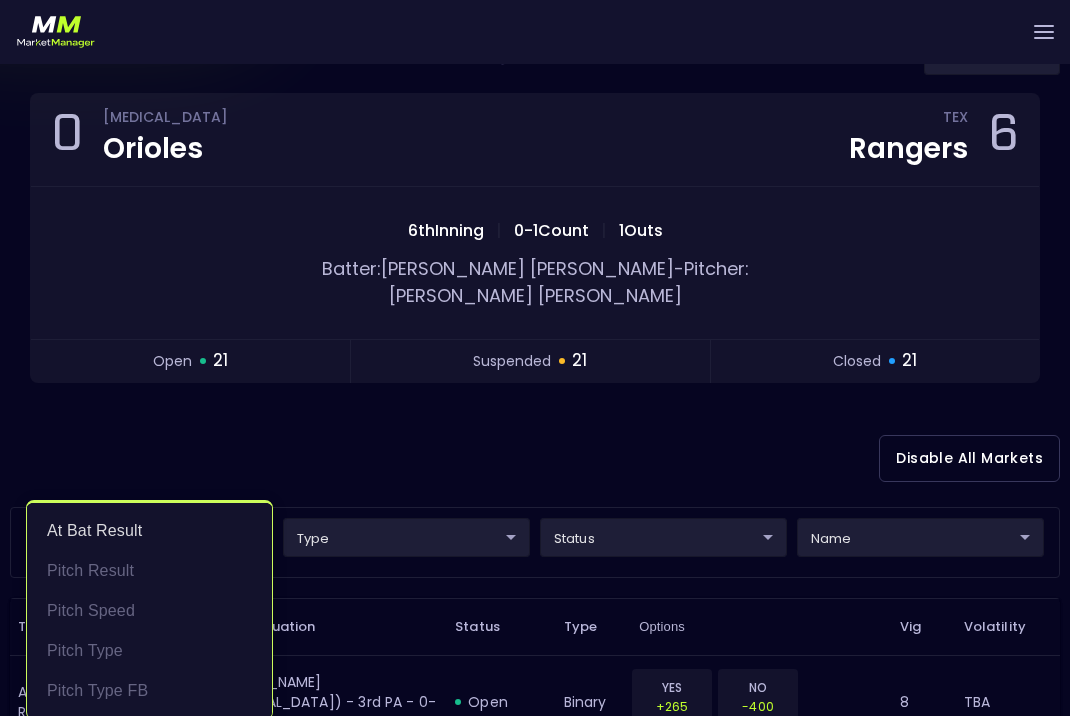 click at bounding box center (535, 358) 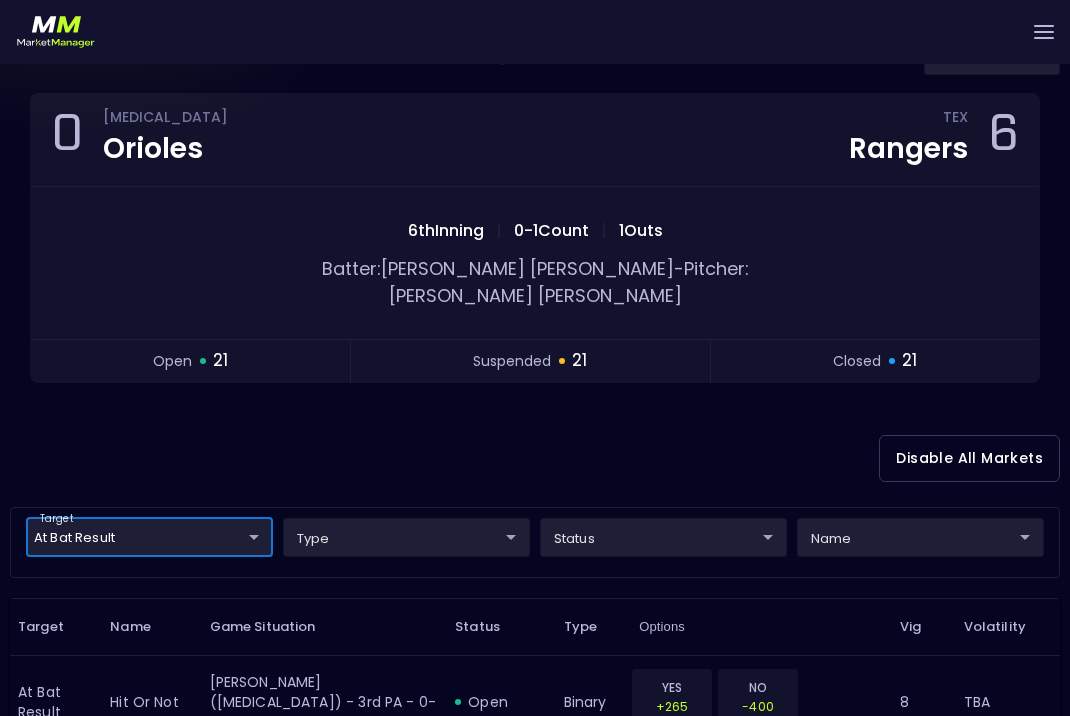 scroll, scrollTop: 0, scrollLeft: 0, axis: both 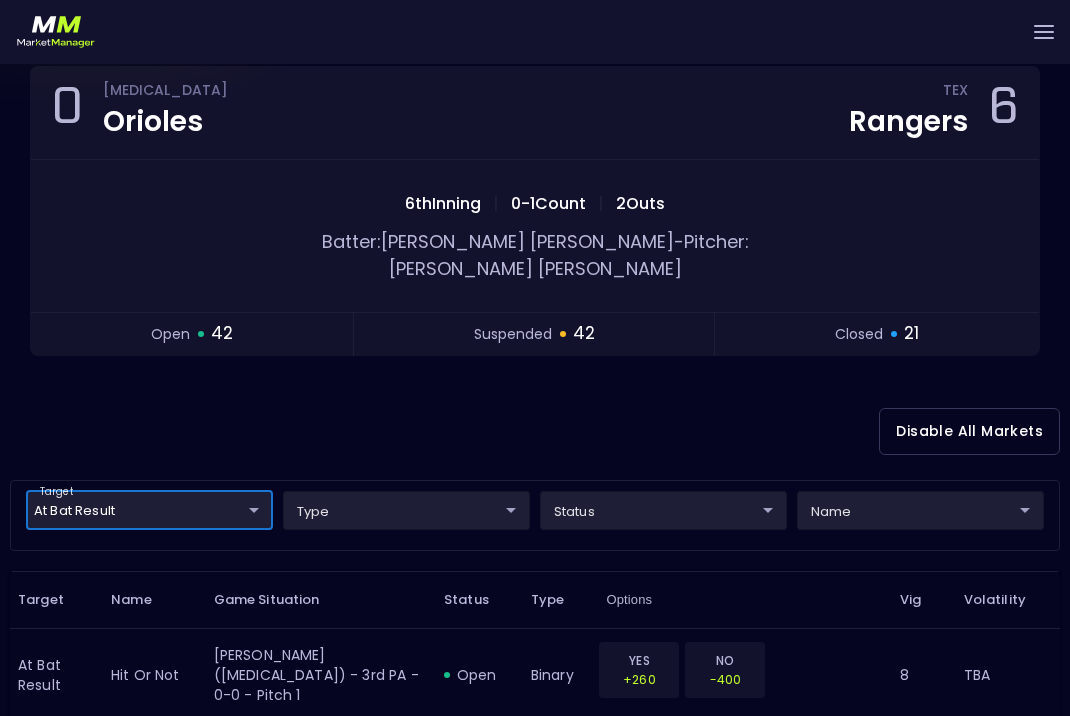 click on "Live Markets Market Configuration Profiles History [PERSON_NAME] nVenue Settings Support Logout   Version 1.31  Powered by nVenue < All Games [DATE] 9:38:15 PM Current Profile testing d66ee90f-df8e-430e-a05c-aaf70ad95ad9 Select Target Market Status Type Vig Volatility Options Close 0 [MEDICAL_DATA] Orioles TEX Rangers 6 6th  Inning | 0 - 1  Count | 2  Outs Batter:  [PERSON_NAME]:  [PERSON_NAME] open 42 suspended 42 closed 21 Disable All Markets target At Bat Result At Bat Result ​ type ​ ​ status ​ ​ name ​ ​ Target Name Game Situation Status Type Options Vig Volatility At Bat Result hit or not [PERSON_NAME] ([MEDICAL_DATA]) - 3rd PA - 0-0 - Pitch 1  open binary YES +260 NO -400 8 TBA At Bat Result walk or not [PERSON_NAME] ([MEDICAL_DATA]) - 3rd PA - 0-0 - Pitch 1  open binary YES +650 NO -1800 8 TBA At Bat Result single [PERSON_NAME] ([MEDICAL_DATA]) - 3rd PA - 0-0 - Pitch 1  open binary YES +450 NO -900 8 TBA At Bat Result double [PERSON_NAME] ([MEDICAL_DATA]) - 3rd PA - 0-0 - Pitch 1  open binary YES 4 4" at bounding box center [535, 1640] 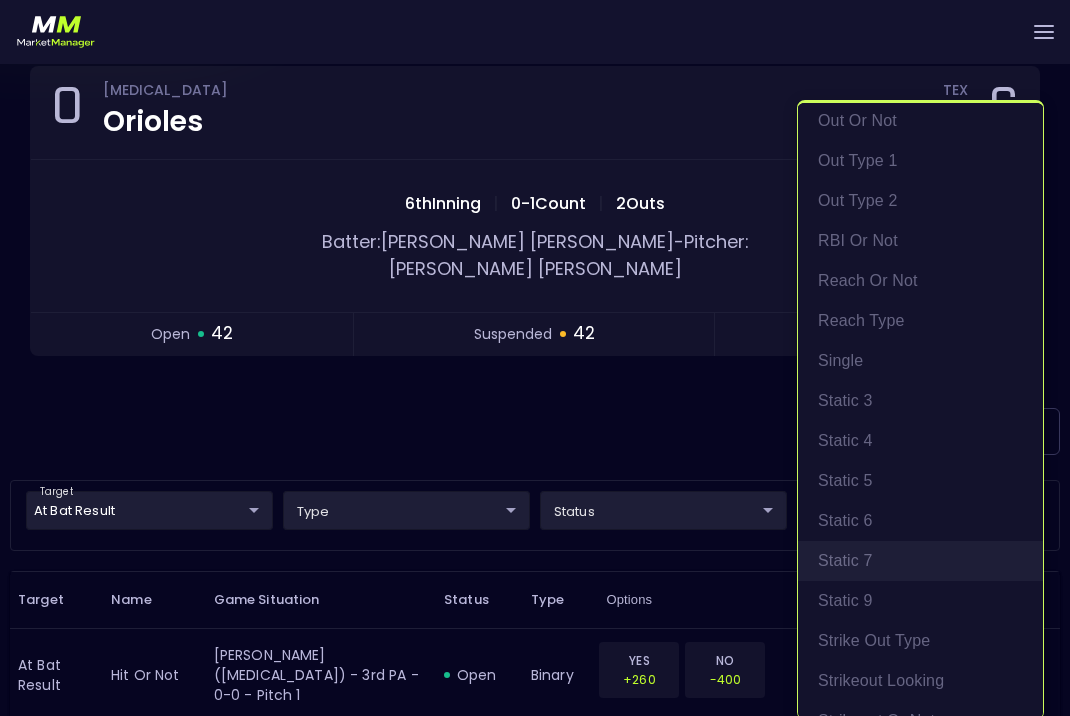 click on "Static 7" at bounding box center (920, 561) 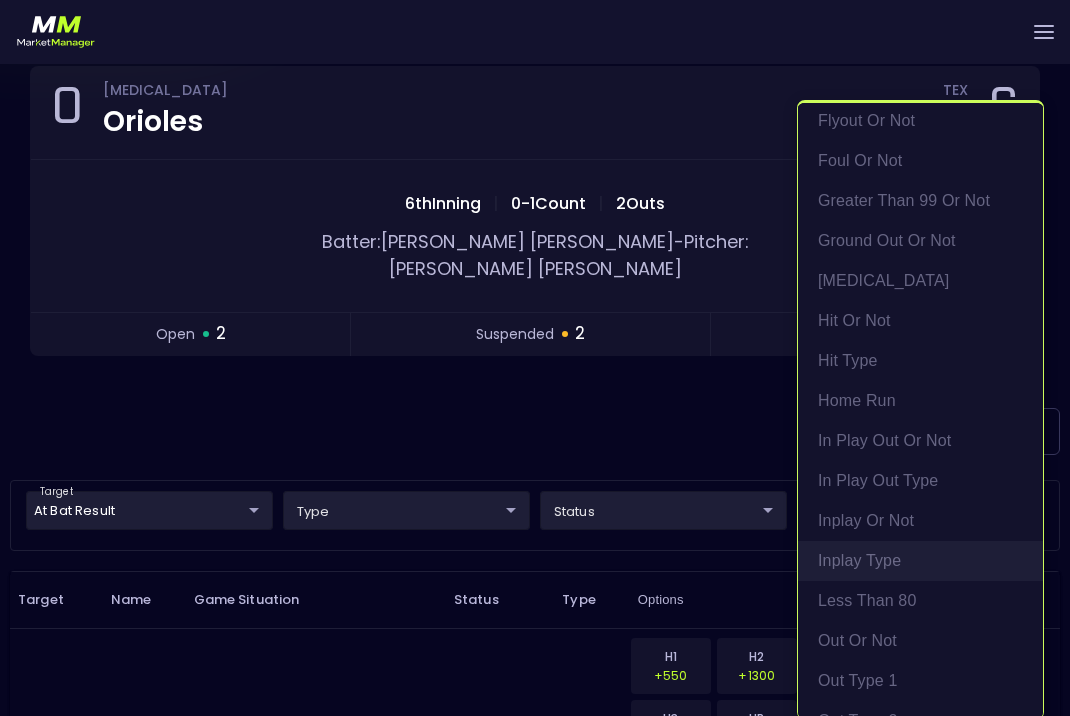 scroll, scrollTop: 1600, scrollLeft: 0, axis: vertical 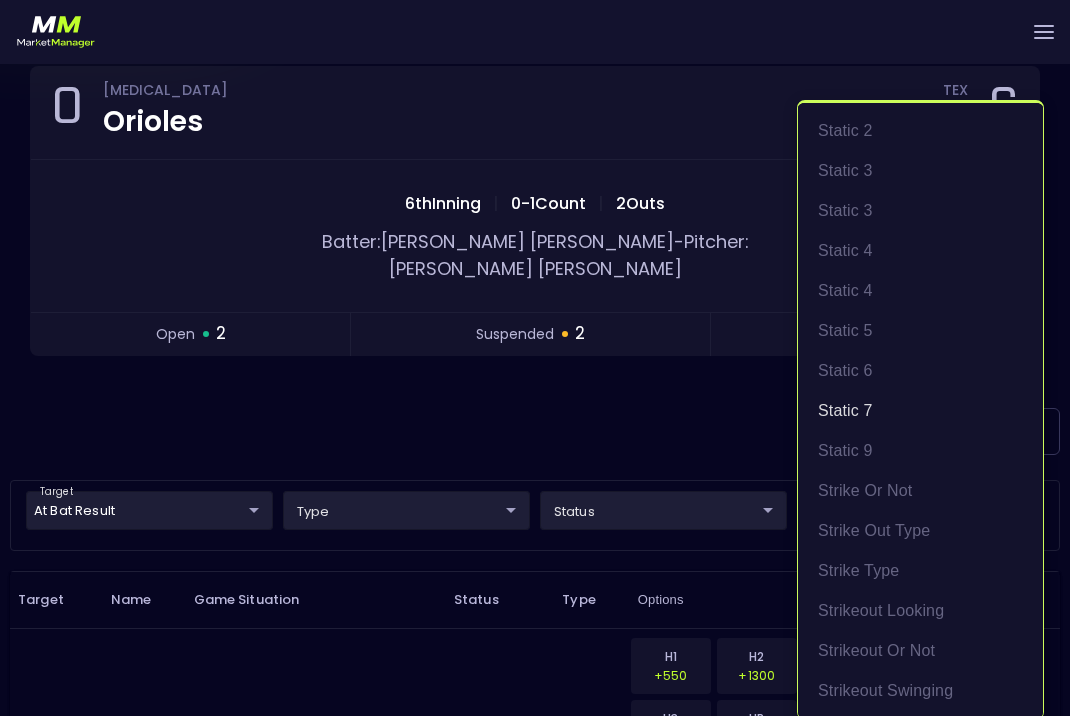 click at bounding box center (535, 358) 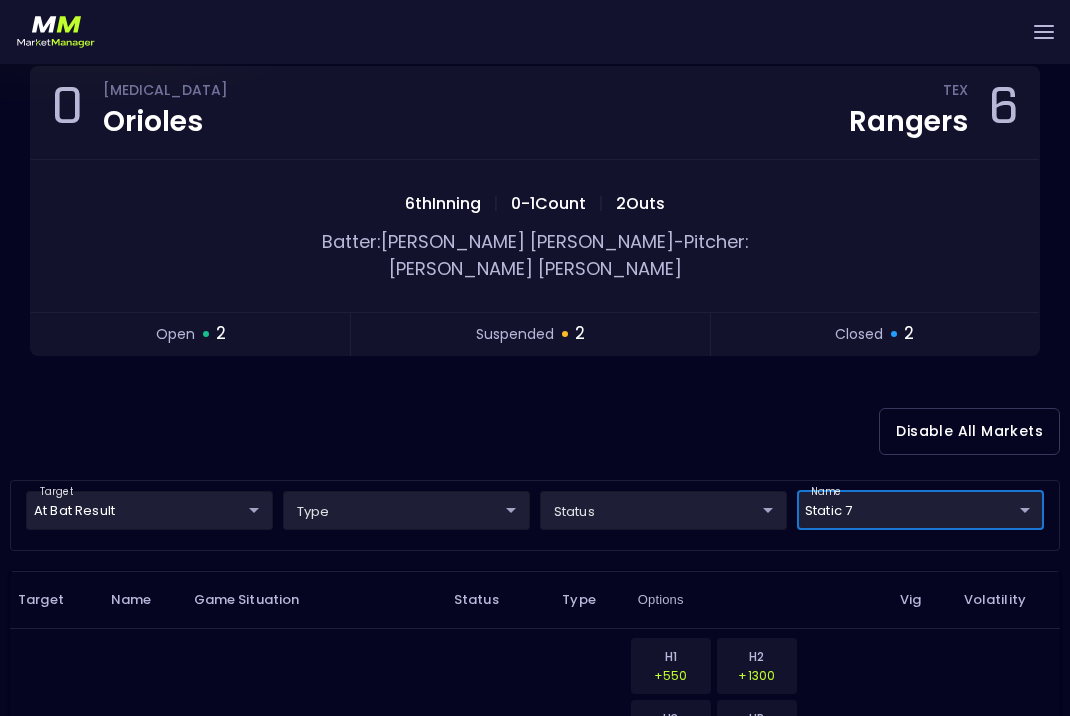 scroll, scrollTop: 0, scrollLeft: 0, axis: both 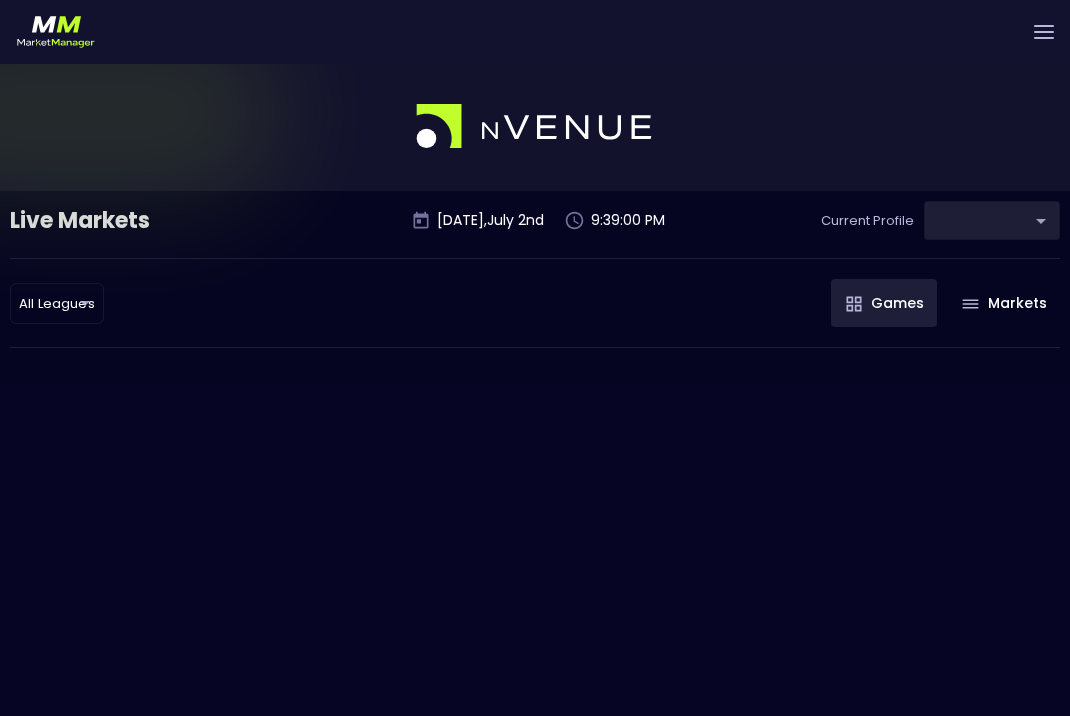 type on "d66ee90f-df8e-430e-a05c-aaf70ad95ad9" 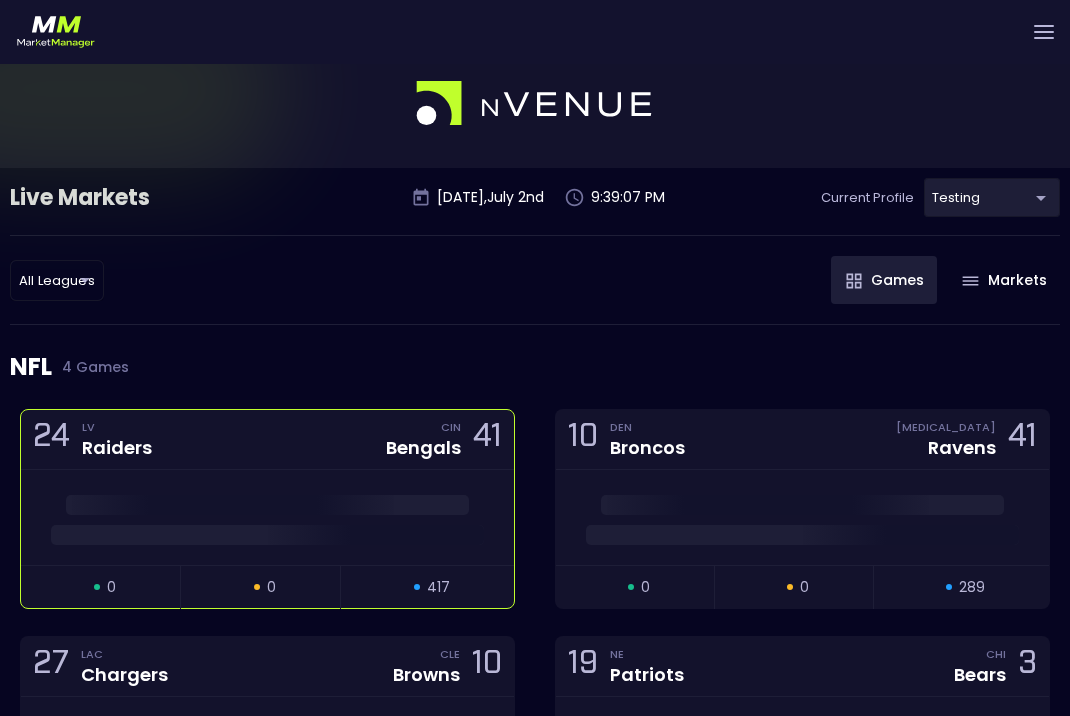 scroll, scrollTop: 0, scrollLeft: 0, axis: both 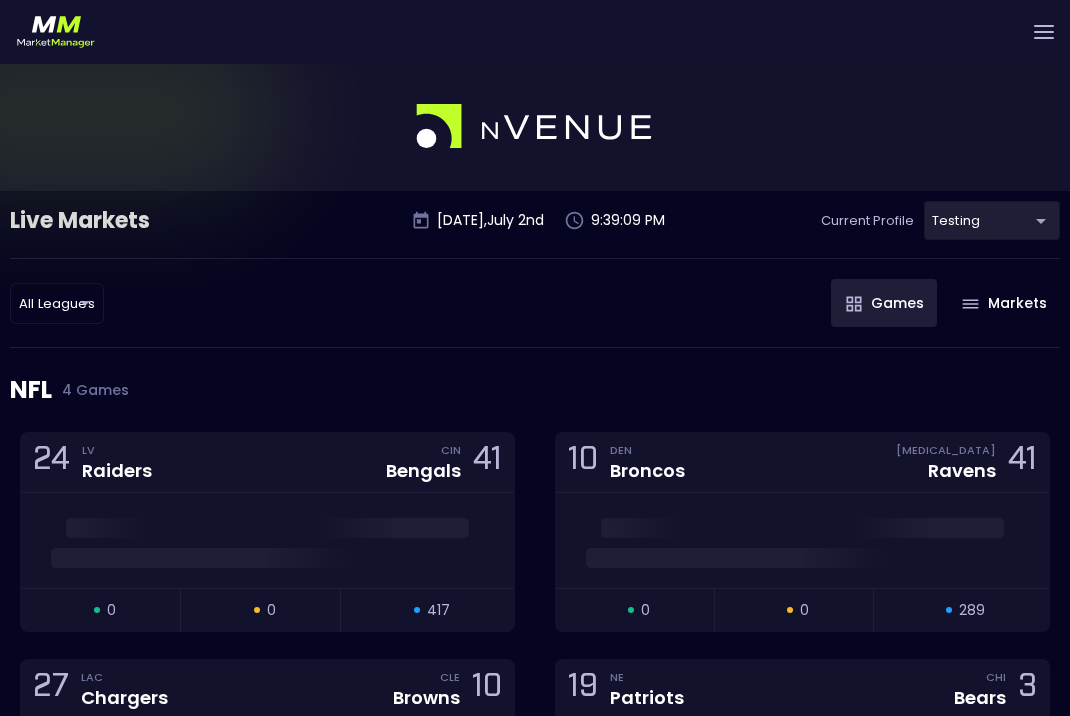 click on "Live Markets Market Configuration Profiles History [PERSON_NAME] nVenue Settings Support Logout   Version 1.31  Powered by nVenue Live Markets [DATE] 9:39:09 PM Current Profile testing d66ee90f-df8e-430e-a05c-aaf70ad95ad9 Select All Leagues all leagues ​  Games  Markets NFL   4   Games 24 LV Raiders CIN Bengals 41 open 0 suspended 0 closed 417 10 DEN Broncos [MEDICAL_DATA] Ravens 41 open 0 suspended 0 closed 289 27 LAC Chargers CLE Browns 10 open 0 suspended 0 closed 507 19 NE Patriots CHI Bears 3 open 0 suspended 0 closed 399 NBA   8   Games 120 ATL Hawks WAS Wizards 133 Replay Game Final Event Ended open 0 suspended 0 closed 145 116 MEM Grizzlies DAL Mavericks 121 Replay Game Final Event Ended open 0 suspended 0 closed 181 143 DAL Mavericks GSW Warriors 133 Replay Game Final Event Ended open 0 suspended 0 closed 170 123 MEM Grizzlies LAL Lakers 128 Replay Game Final Event Ended open 0 suspended 0 closed 183 89 NOP Pelicans GSW Warriors 104 Replay Game Final Event Ended open 0 suspended 0 closed 164" at bounding box center (535, 3517) 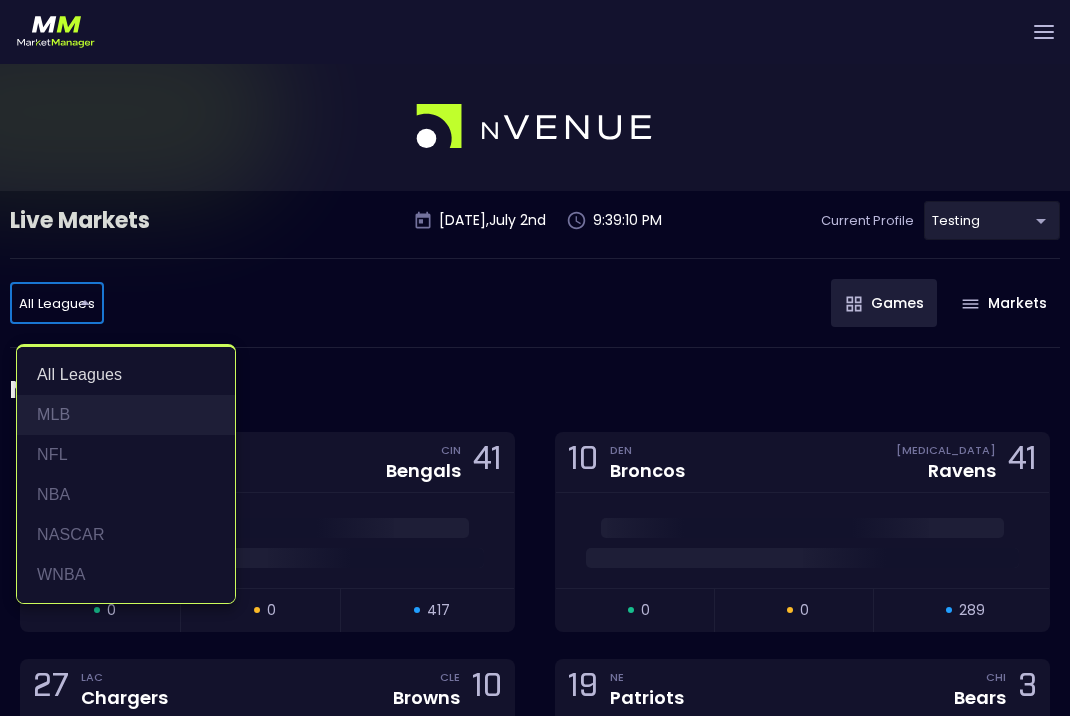 click on "MLB" at bounding box center [126, 415] 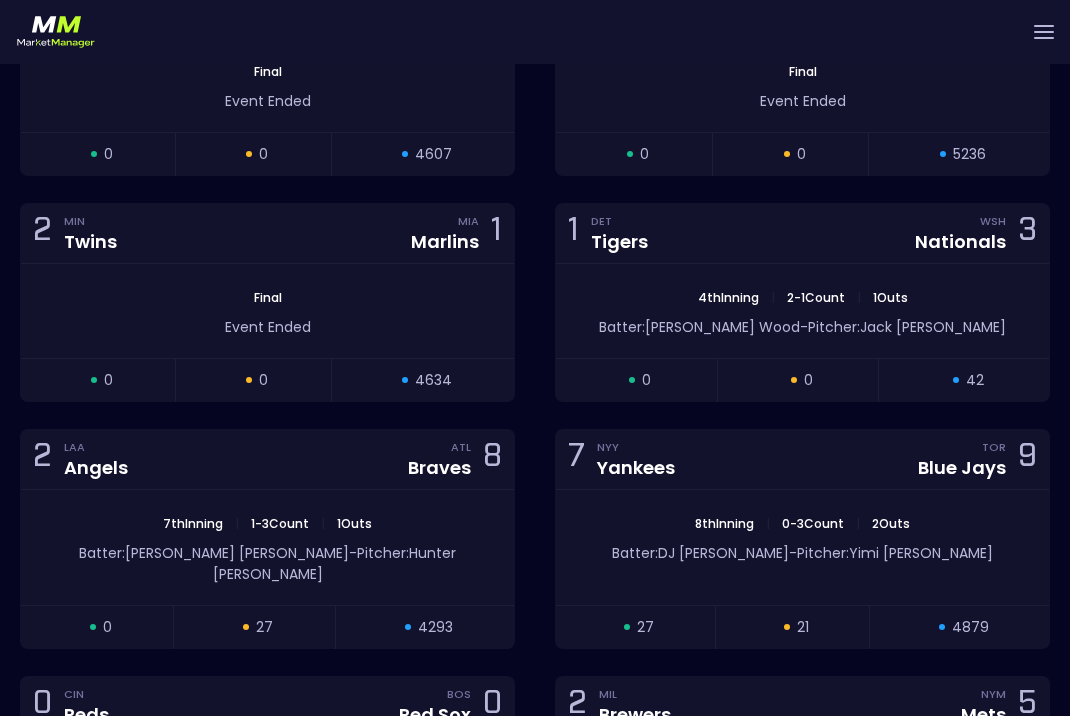 scroll, scrollTop: 951, scrollLeft: 0, axis: vertical 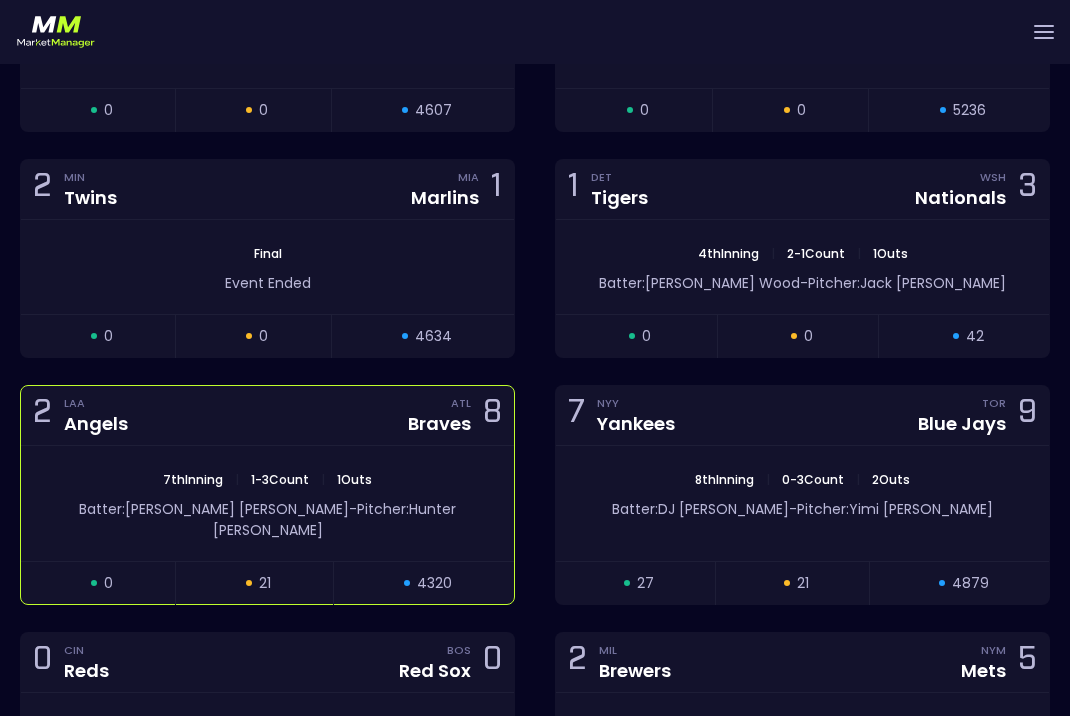 click on "7th  Inning | 1 - 3  Count | 1  Outs Batter:  [PERSON_NAME]  -   Pitcher:  [PERSON_NAME]" at bounding box center (267, 503) 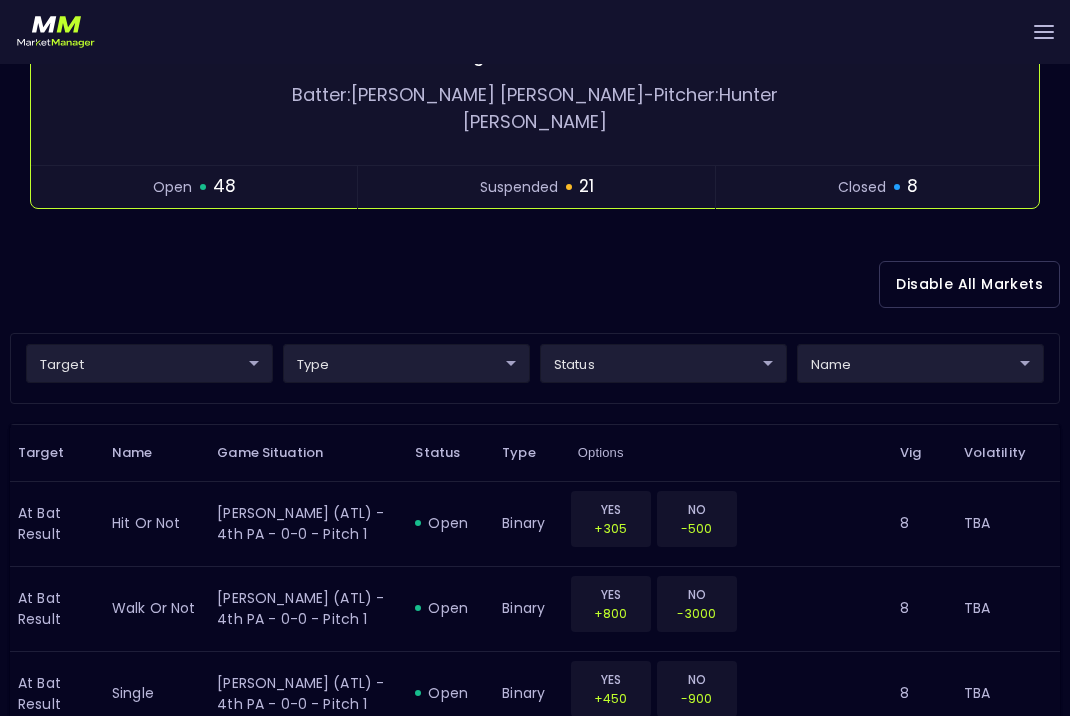 scroll, scrollTop: 396, scrollLeft: 0, axis: vertical 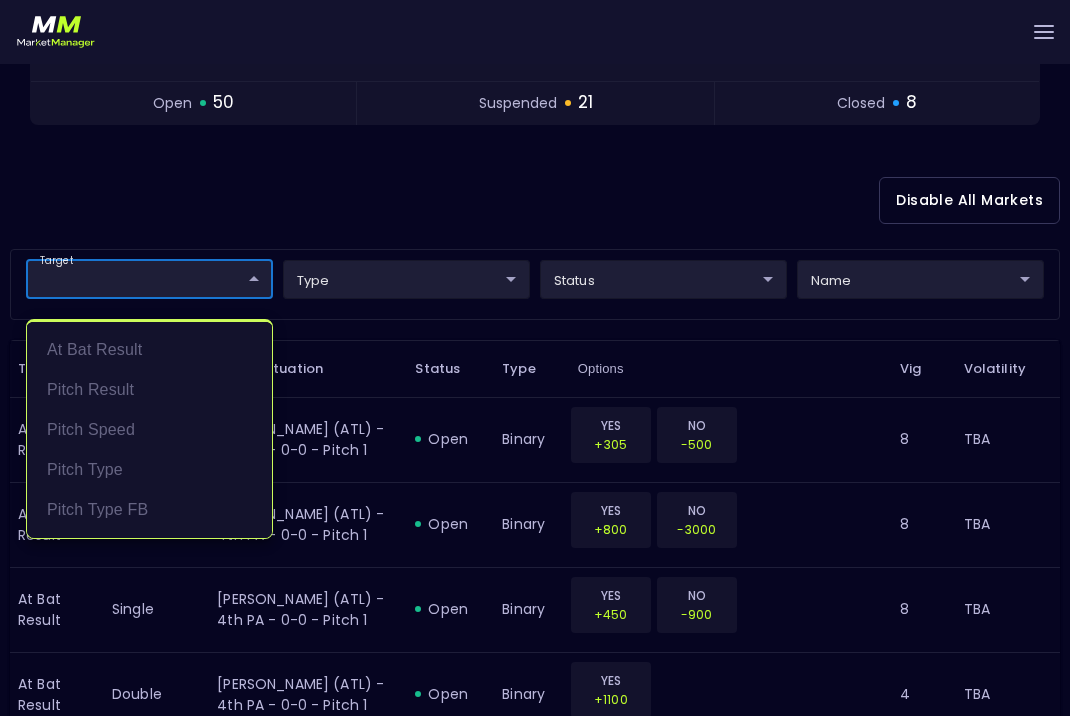 click on "Live Markets Market Configuration Profiles History [PERSON_NAME] nVenue Settings Support Logout   Version 1.31  Powered by nVenue < All Games [DATE] 9:39:30 PM Current Profile testing d66ee90f-df8e-430e-a05c-aaf70ad95ad9 Select Target Market Status Type Vig Volatility Options Close 2 LAA Angels ATL Braves 8 7th  Inning | 1 - 3  Count | 2  Outs Batter:  [PERSON_NAME] II  -   Pitcher:  [PERSON_NAME] open 50 suspended 21 closed 8 Disable All Markets target ​ ​ type ​ ​ status ​ ​ name ​ ​ Target Name Game Situation Status Type Options Vig Volatility At Bat Result hit or not [PERSON_NAME] (ATL) - 4th PA - 0-0 - Pitch 1  open binary YES +305 NO -500 8 TBA At Bat Result walk or not [PERSON_NAME] (ATL) - 4th PA - 0-0 - Pitch 1  open binary YES +800 NO -3000 8 TBA At Bat Result single [PERSON_NAME] (ATL) - 4th PA - 0-0 - Pitch 1  open binary YES +450 NO -900 8 TBA At Bat Result double [PERSON_NAME] II (ATL) - 4th PA - 0-0 - Pitch 1  open binary YES +1100 4 TBA 4" at bounding box center (535, 1342) 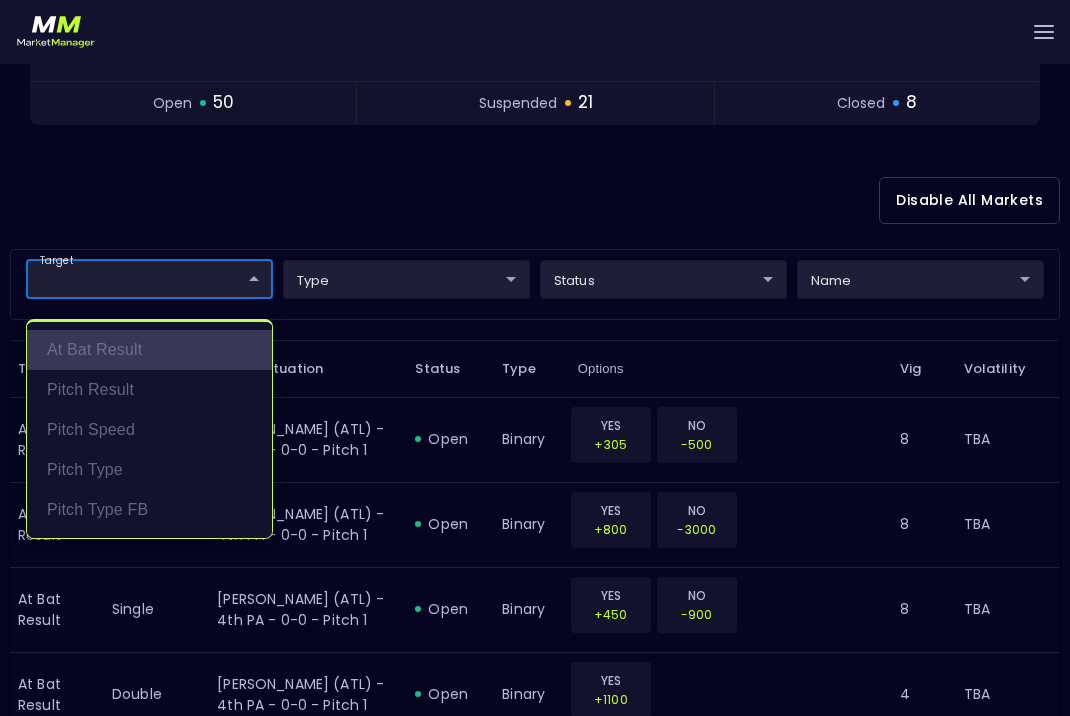 click on "At Bat Result" at bounding box center (149, 350) 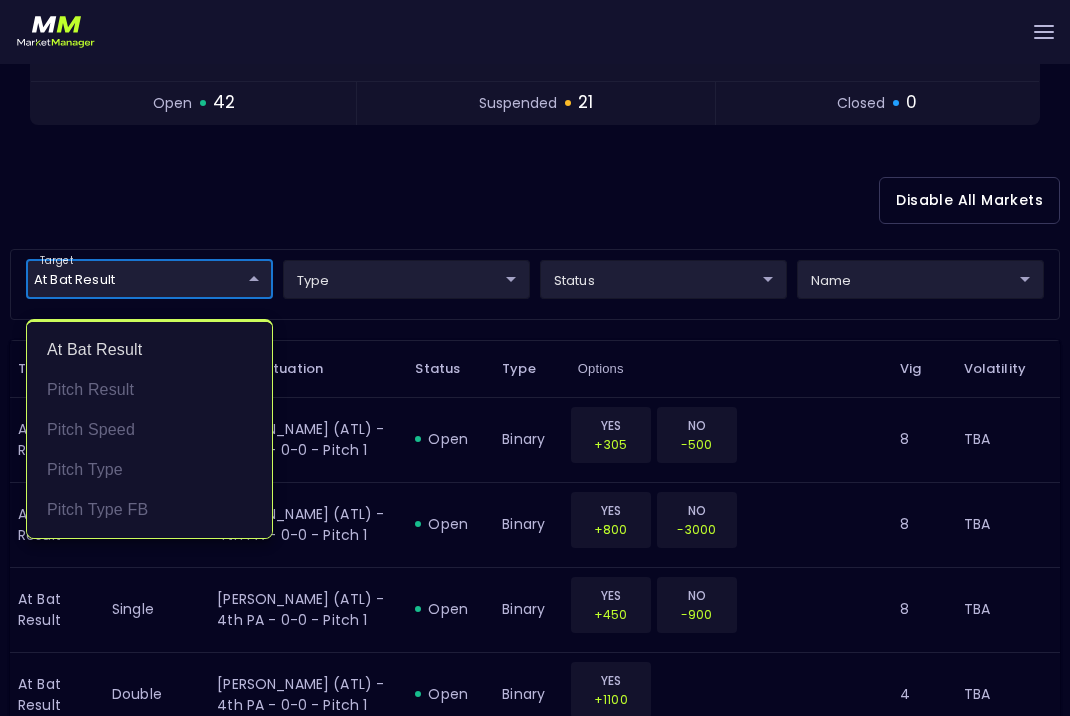 click at bounding box center [535, 358] 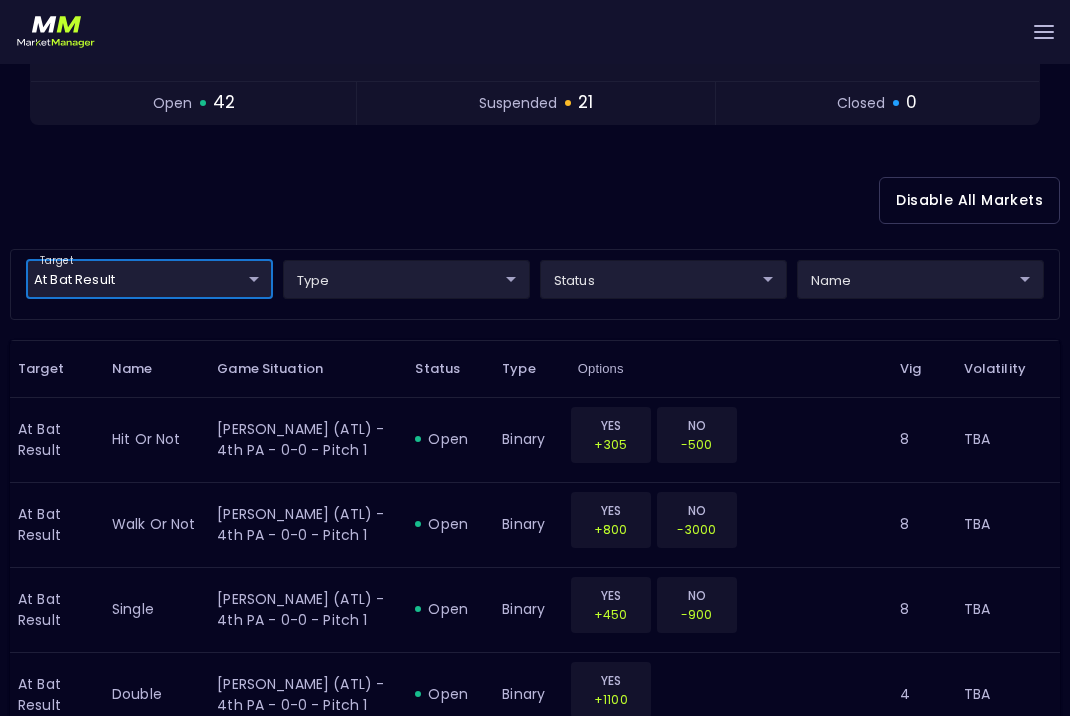 click on "Live Markets Market Configuration Profiles History [PERSON_NAME] nVenue Settings Support Logout   Version 1.31  Powered by nVenue < All Games [DATE] 9:39:32 PM Current Profile testing d66ee90f-df8e-430e-a05c-aaf70ad95ad9 Select Target Market Status Type Vig Volatility Options Close 2 LAA Angels ATL Braves 8 7th  Inning | 1 - 3  Count | 2  Outs Batter:  [PERSON_NAME] II  -   Pitcher:  [PERSON_NAME] open 42 suspended 21 closed 0 Disable All Markets target At Bat Result At Bat Result ​ type ​ ​ status ​ ​ name ​ ​ Target Name Game Situation Status Type Options Vig Volatility At Bat Result hit or not [PERSON_NAME] II (ATL) - 4th PA - 0-0 - Pitch 1  open binary YES +305 NO -500 8 TBA At Bat Result walk or not [PERSON_NAME] (ATL) - 4th PA - 0-0 - Pitch 1  open binary YES +800 NO -3000 8 TBA At Bat Result single [PERSON_NAME] II (ATL) - 4th PA - 0-0 - Pitch 1  open binary YES +450 NO -900 8 TBA At Bat Result double [PERSON_NAME] (ATL) - 4th PA - 0-0 - Pitch 1  open" at bounding box center (535, 1342) 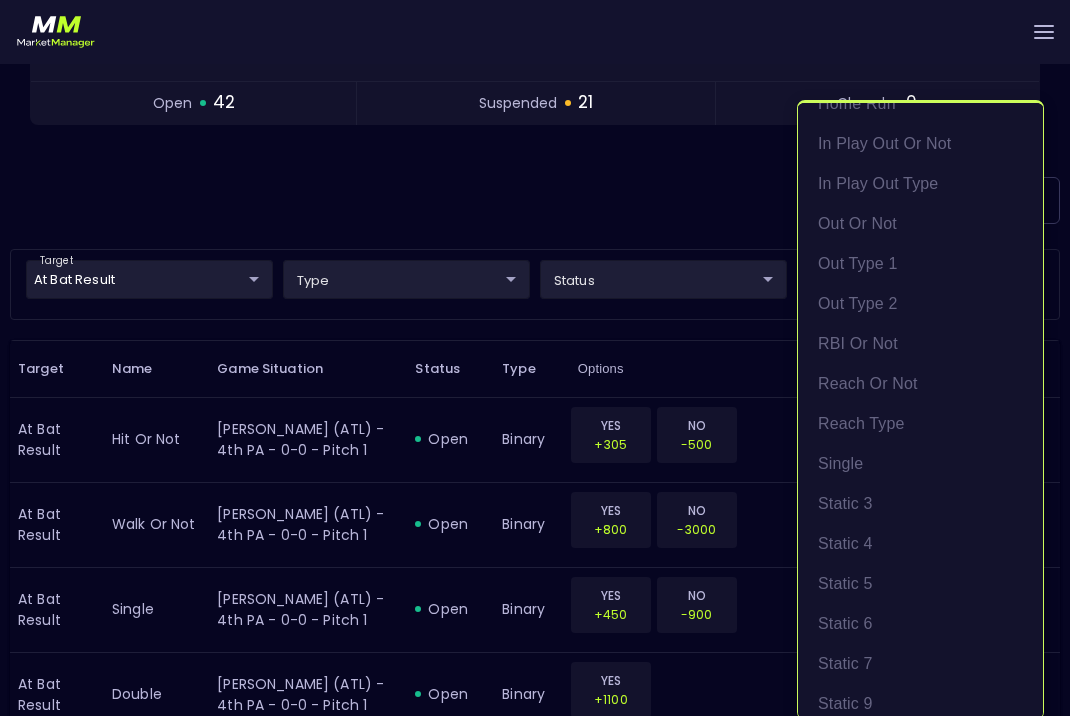 scroll, scrollTop: 391, scrollLeft: 0, axis: vertical 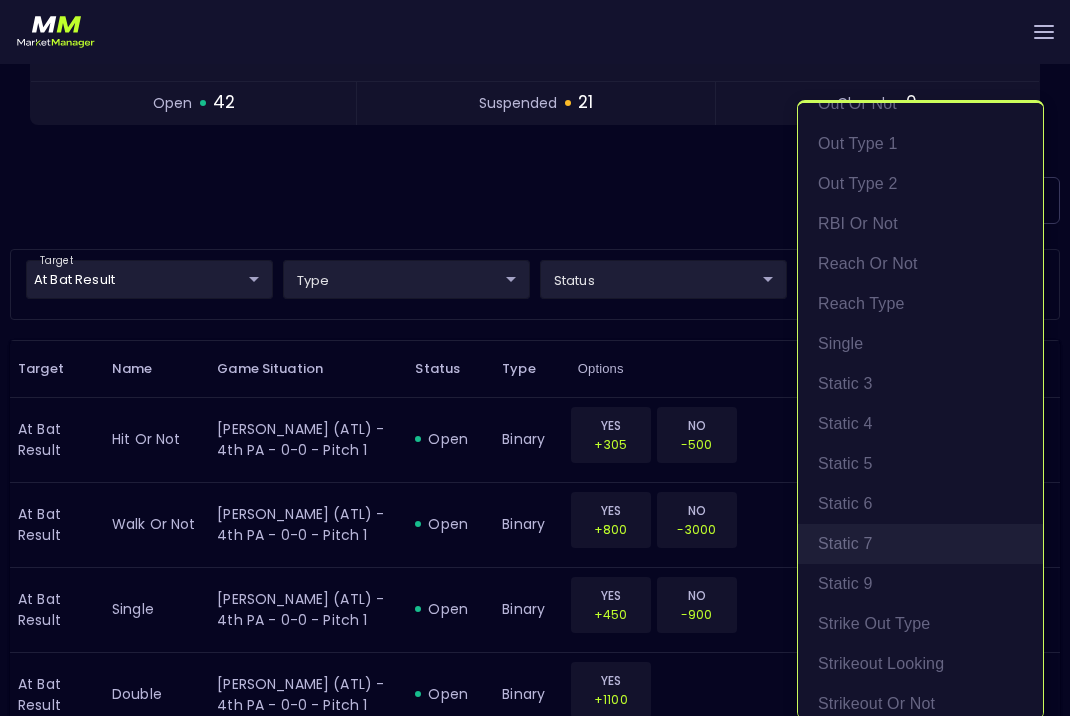 click on "Static 7" at bounding box center (920, 544) 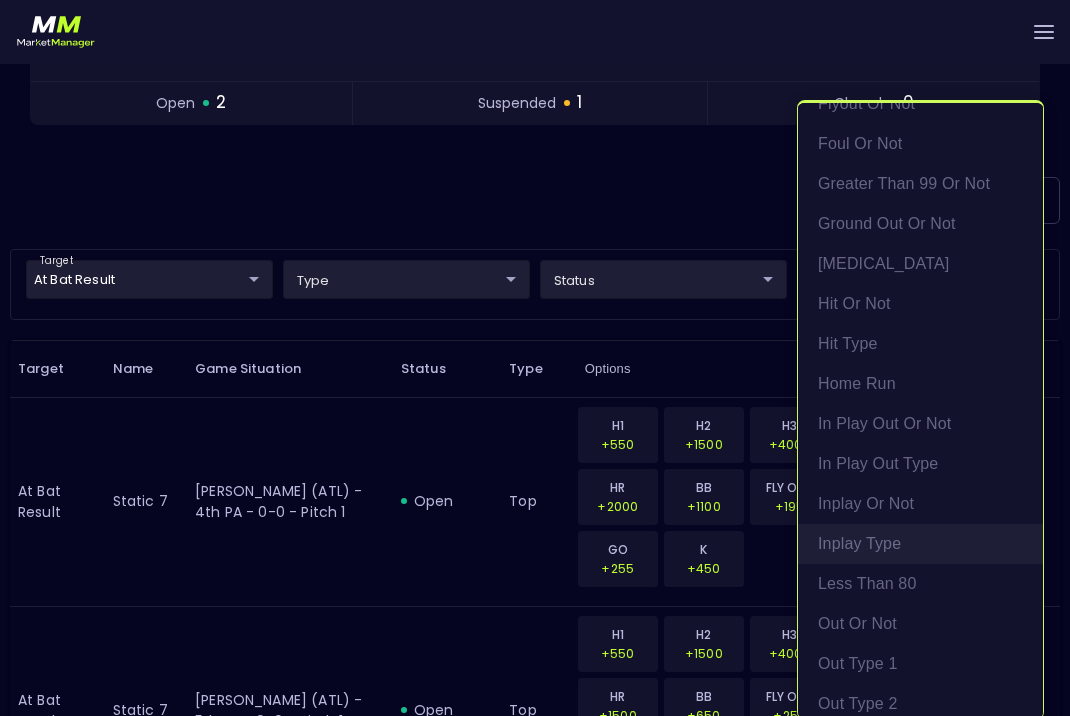 scroll, scrollTop: 1600, scrollLeft: 0, axis: vertical 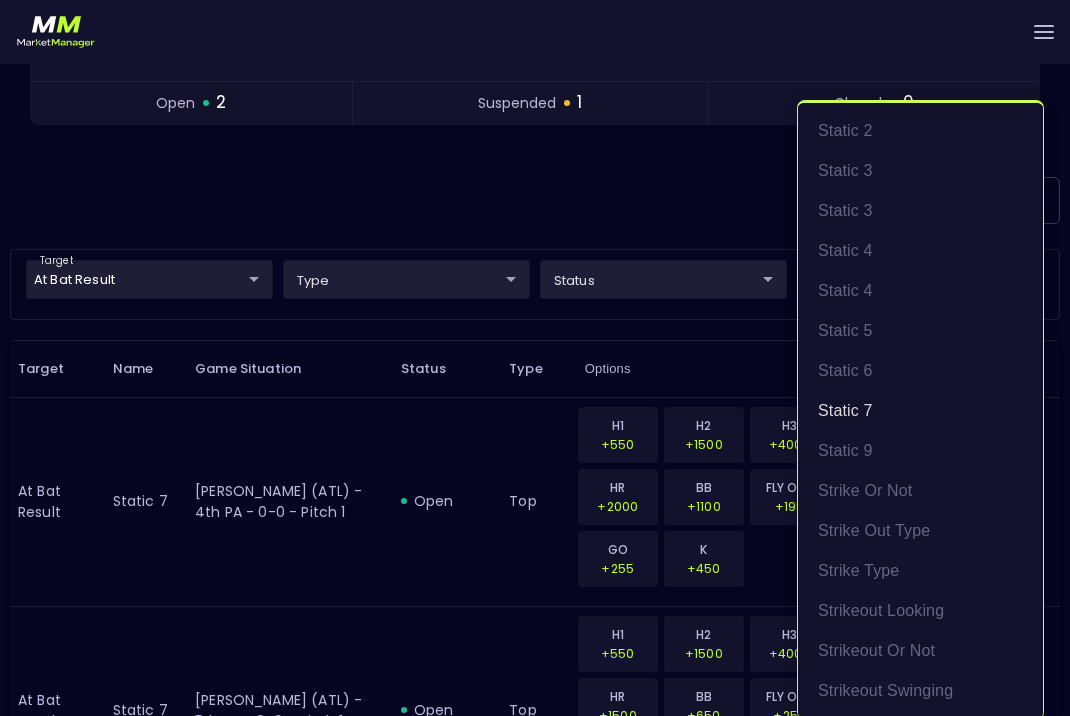 click at bounding box center (535, 358) 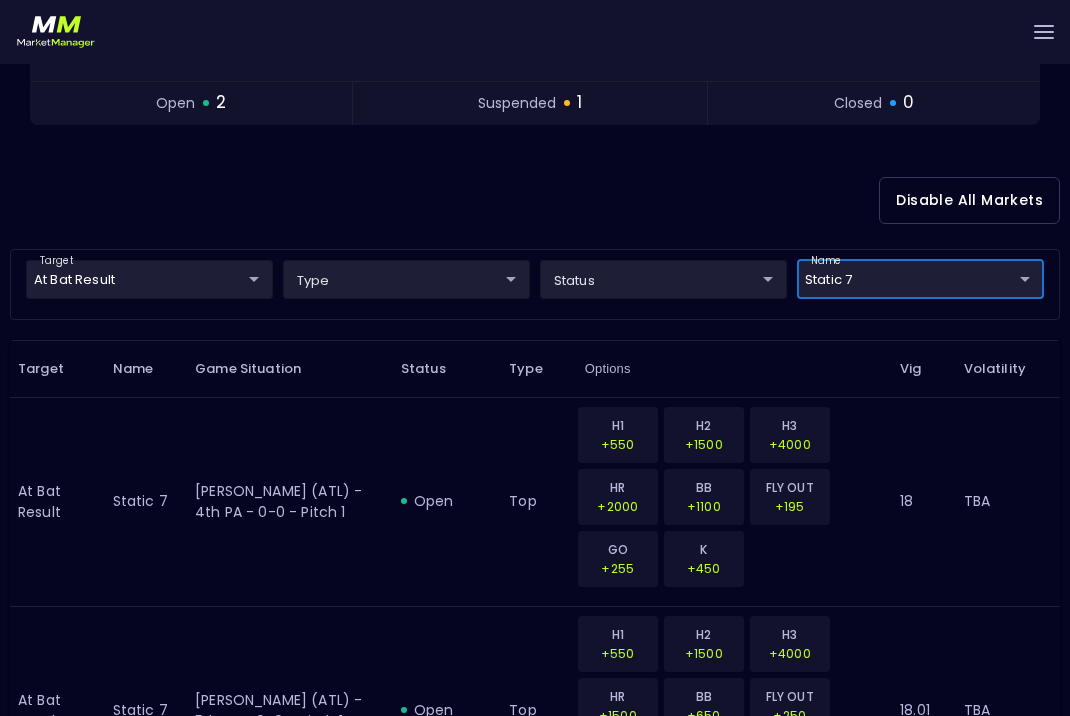 scroll, scrollTop: 0, scrollLeft: 0, axis: both 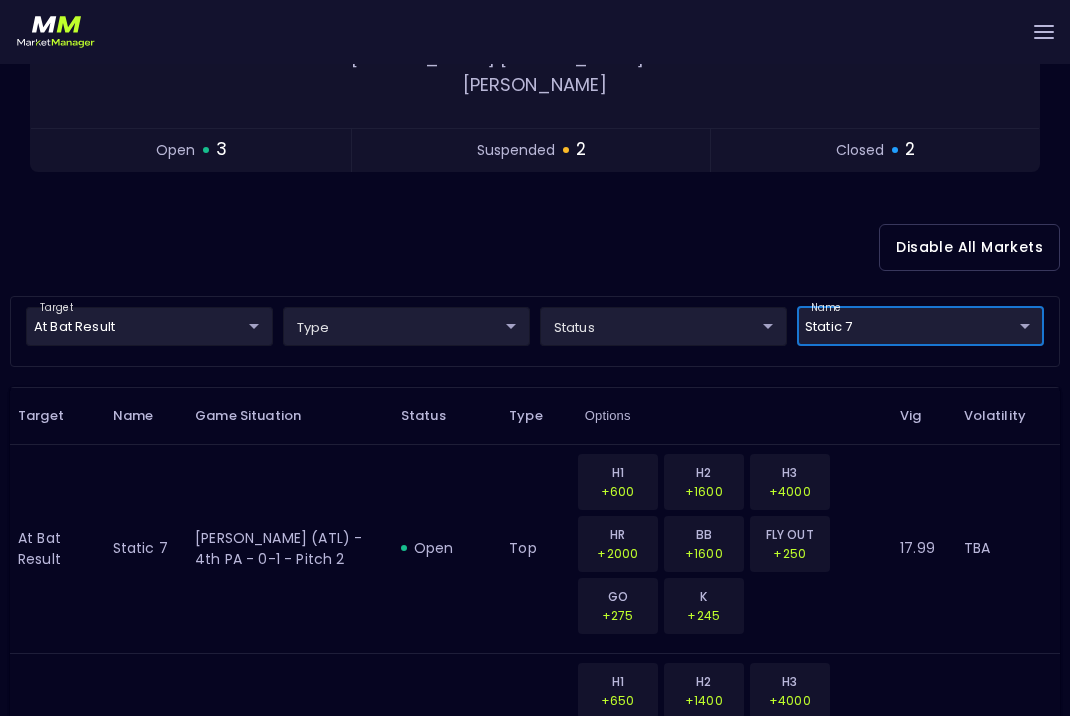 click on "Live Markets Market Configuration Profiles History [PERSON_NAME] nVenue Settings Support Logout   Version 1.31  Powered by nVenue < All Games [DATE] 9:40:30 PM Current Profile testing d66ee90f-df8e-430e-a05c-aaf70ad95ad9 Select Target Market Status Type Vig Volatility Options Close 2 LAA Angels ATL Braves 8 7th  Inning | 0 - 1  Count | 2  Outs Batter:  [PERSON_NAME]  -   Pitcher:  [PERSON_NAME] open 3 suspended 2 closed 2 Disable All Markets target At Bat Result At Bat Result ​ type ​ ​ status ​ ​ name Static 7 Static 7 ​ Target Name Game Situation Status Type Options Vig Volatility At Bat Result Static 7 [PERSON_NAME] (ATL) - 4th PA - 0-1 - Pitch 2  open top H1 +600 H2 +1600 H3 +4000 HR +2000 BB +1600 FLY OUT +250 GO +275 K +245 17.99 TBA At Bat Result Static 7 [PERSON_NAME] (ATL) - 5th PA - 0-0 - Pitch 1  open top H1 +650 H2 +1400 H3 +4000 HR +1600 BB +600 FLY OUT +210 GO +335 K +390 18.01 TBA At Bat Result Static 7 [PERSON_NAME] (ATL) - 4th PA - 0-0 - Pitch 1  suspended top H1 H2" at bounding box center [535, 828] 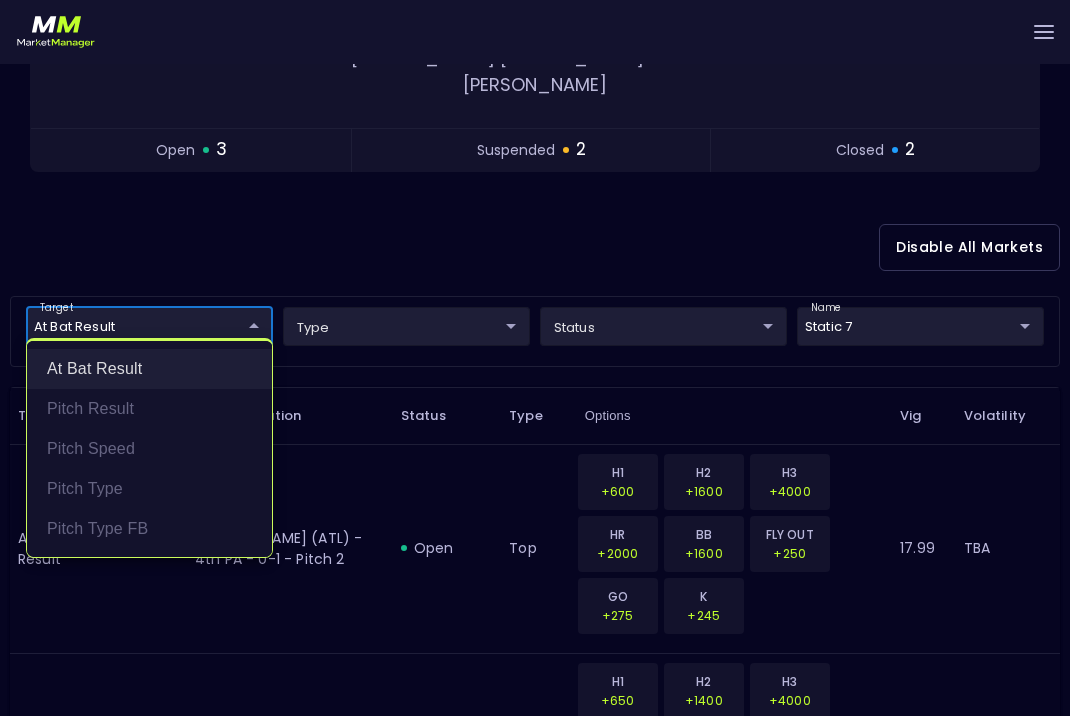 click on "At Bat Result" at bounding box center (149, 369) 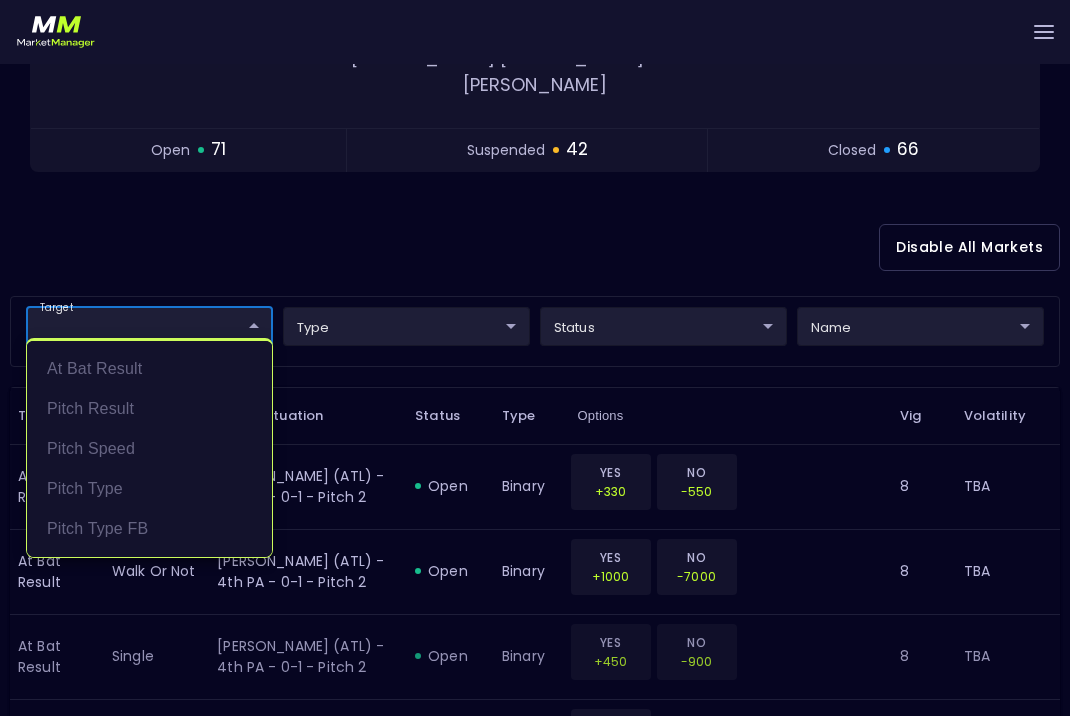 click at bounding box center (535, 358) 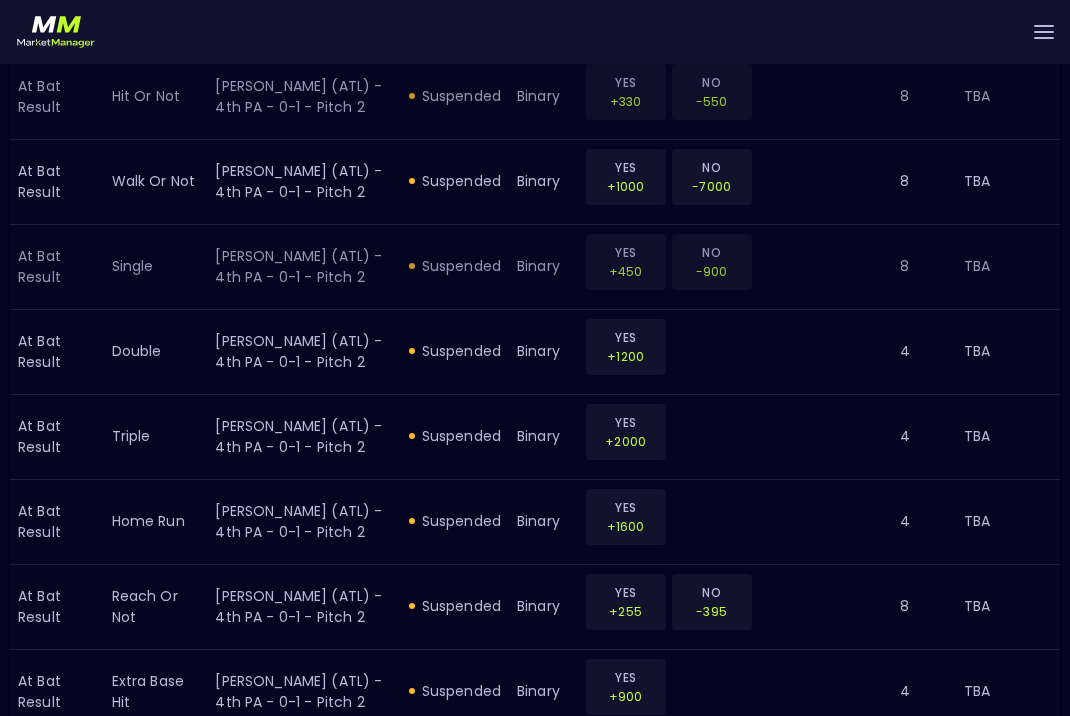 scroll, scrollTop: 70, scrollLeft: 0, axis: vertical 